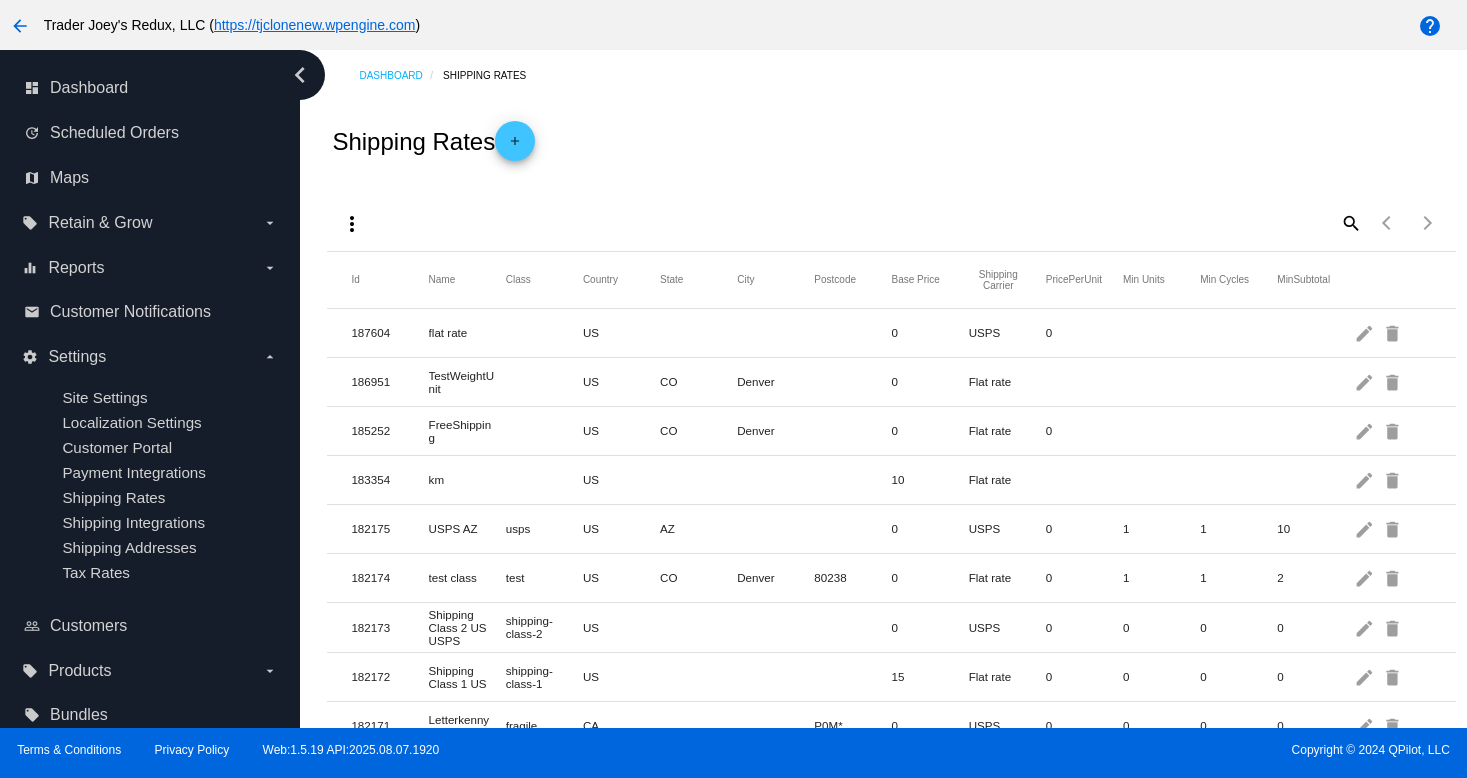 scroll, scrollTop: 0, scrollLeft: 0, axis: both 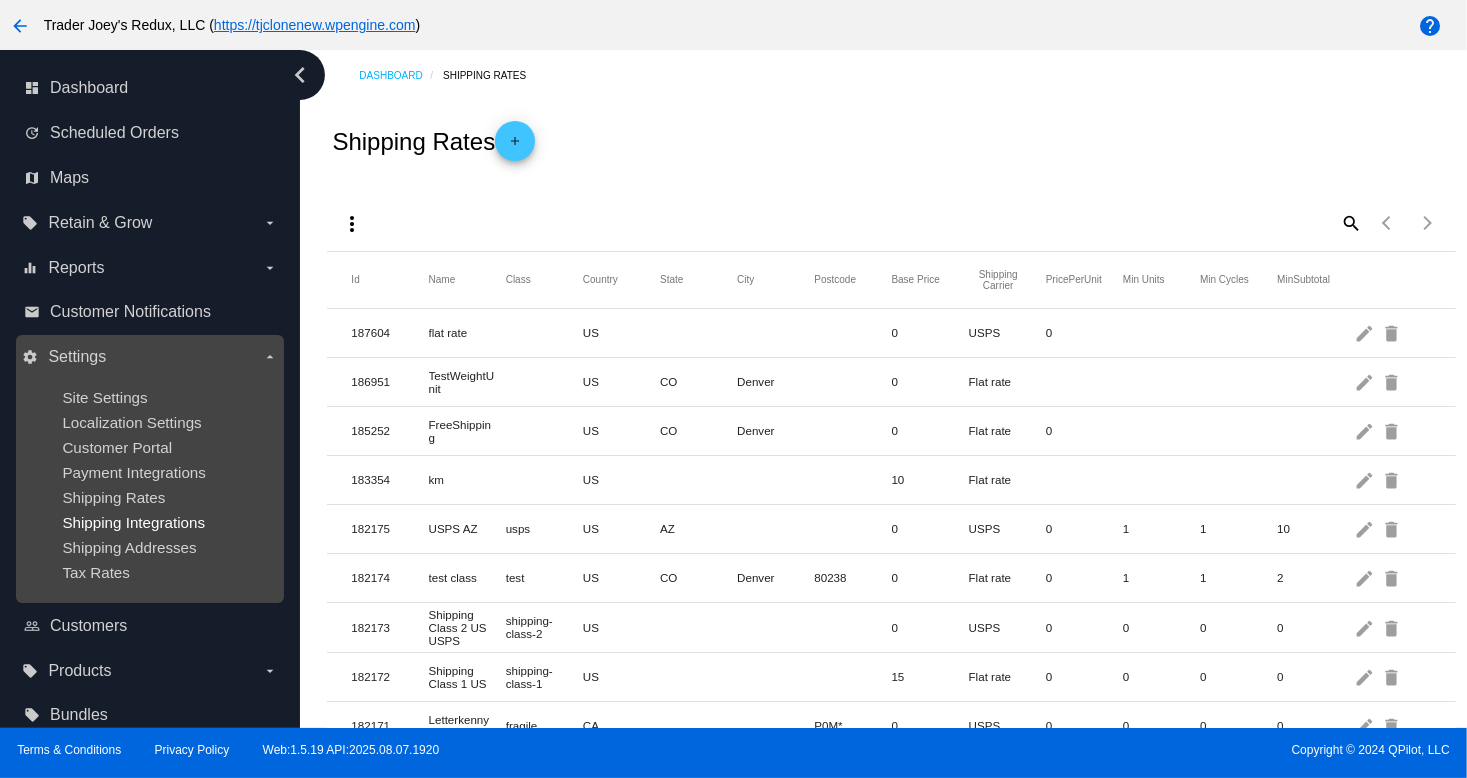 drag, startPoint x: 197, startPoint y: 561, endPoint x: 157, endPoint y: 528, distance: 51.855568 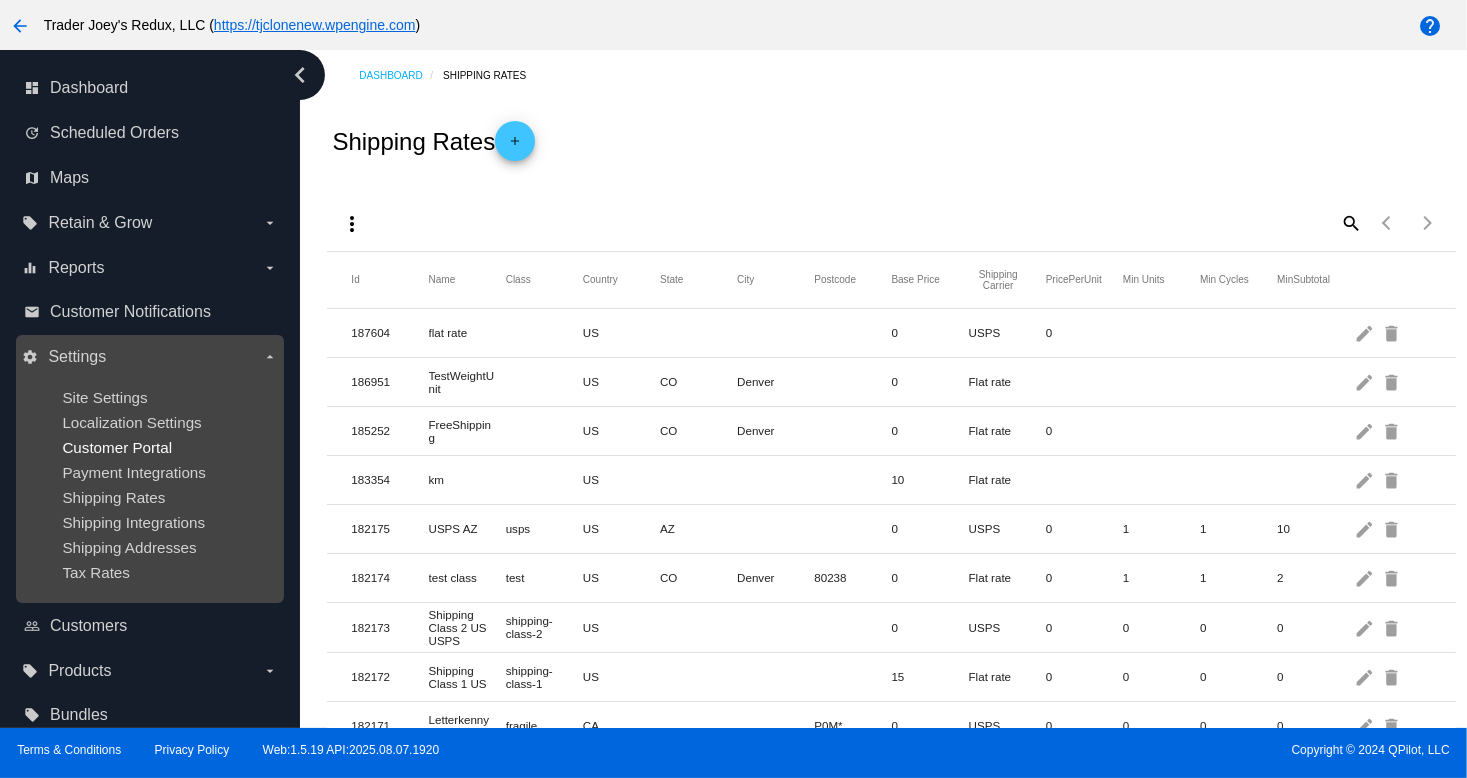 click on "Customer Portal" at bounding box center [117, 447] 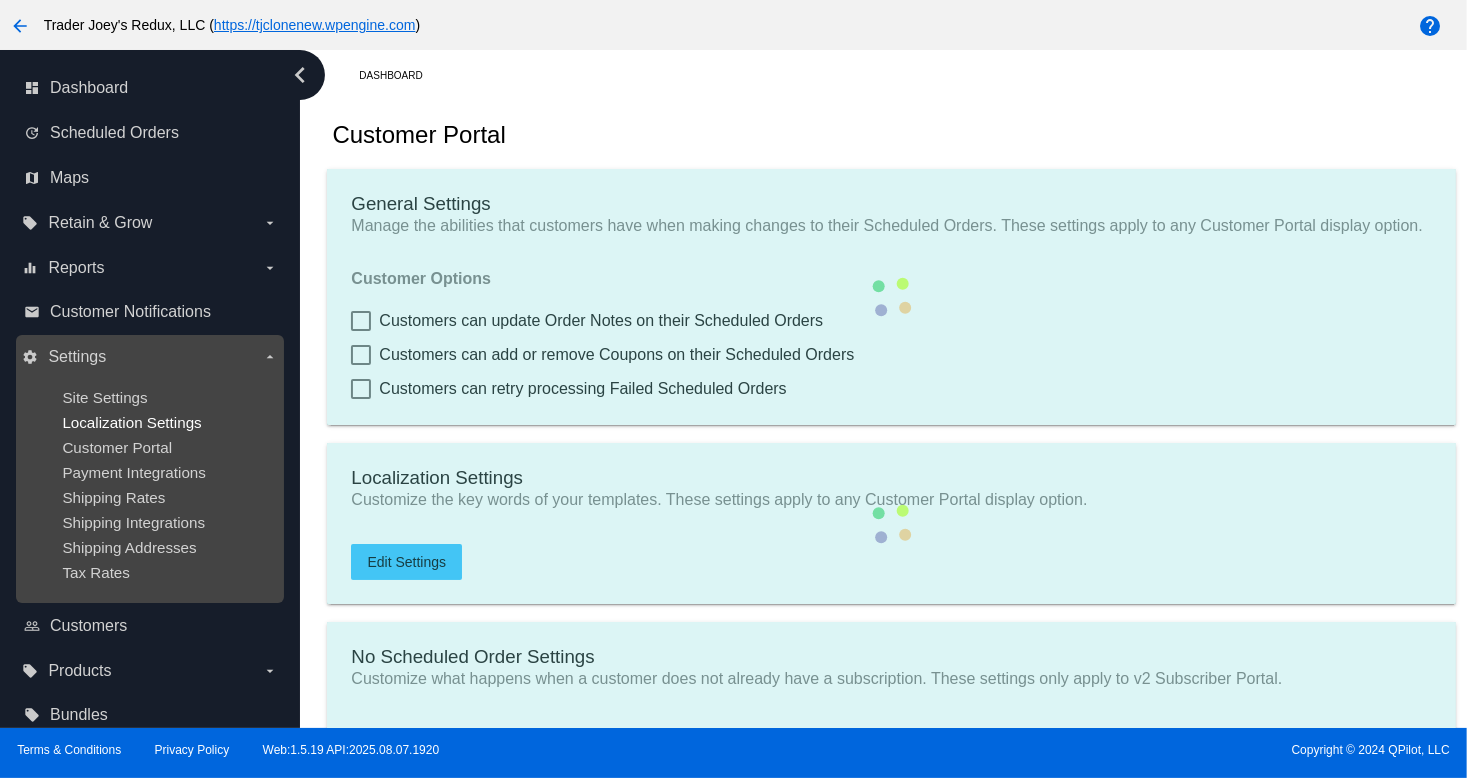 click on "Localization Settings" at bounding box center (131, 422) 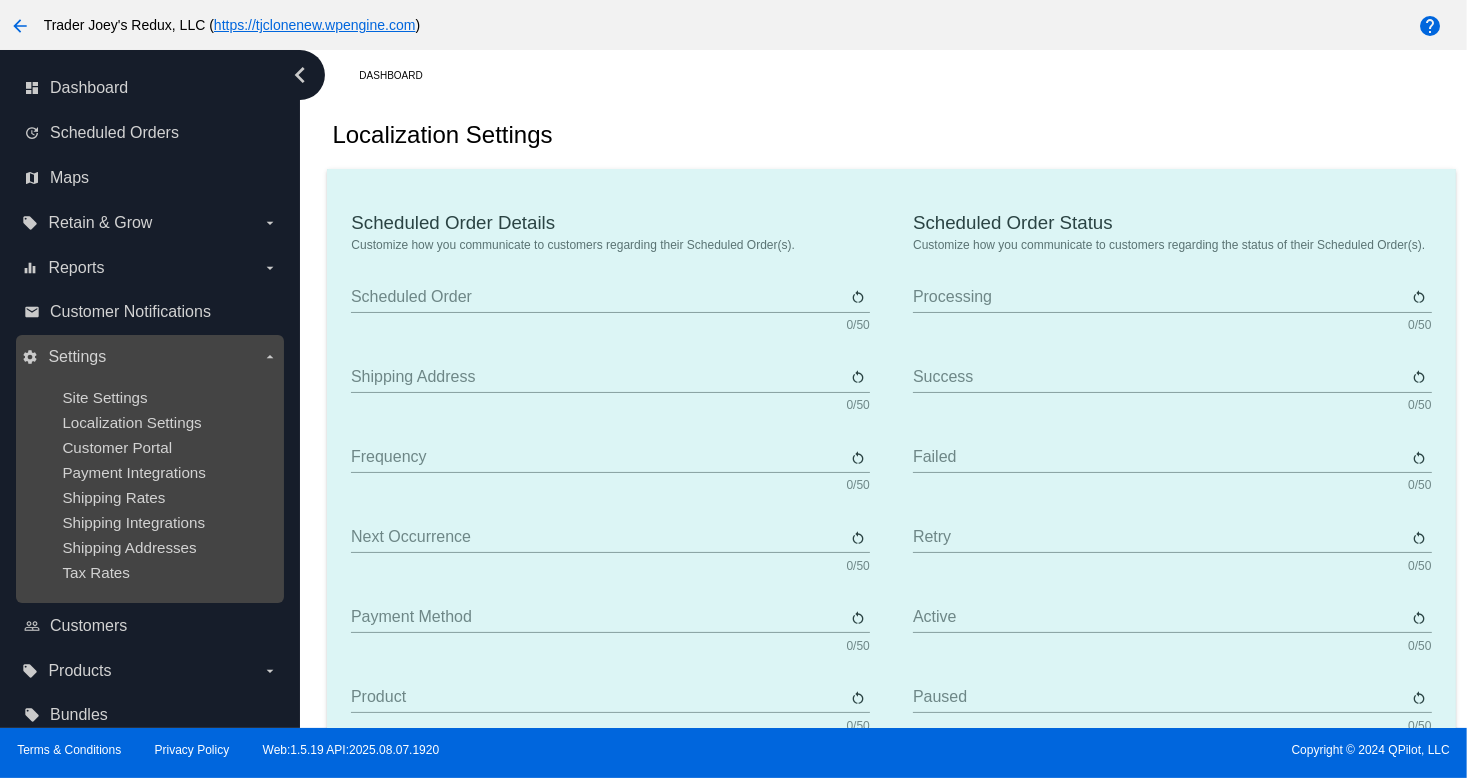 click on "Site Settings
Localization Settings
Customer Portal
Payment Integrations
Shipping Rates
Shipping Integrations
Shipping Addresses
Tax Rates" at bounding box center (149, 485) 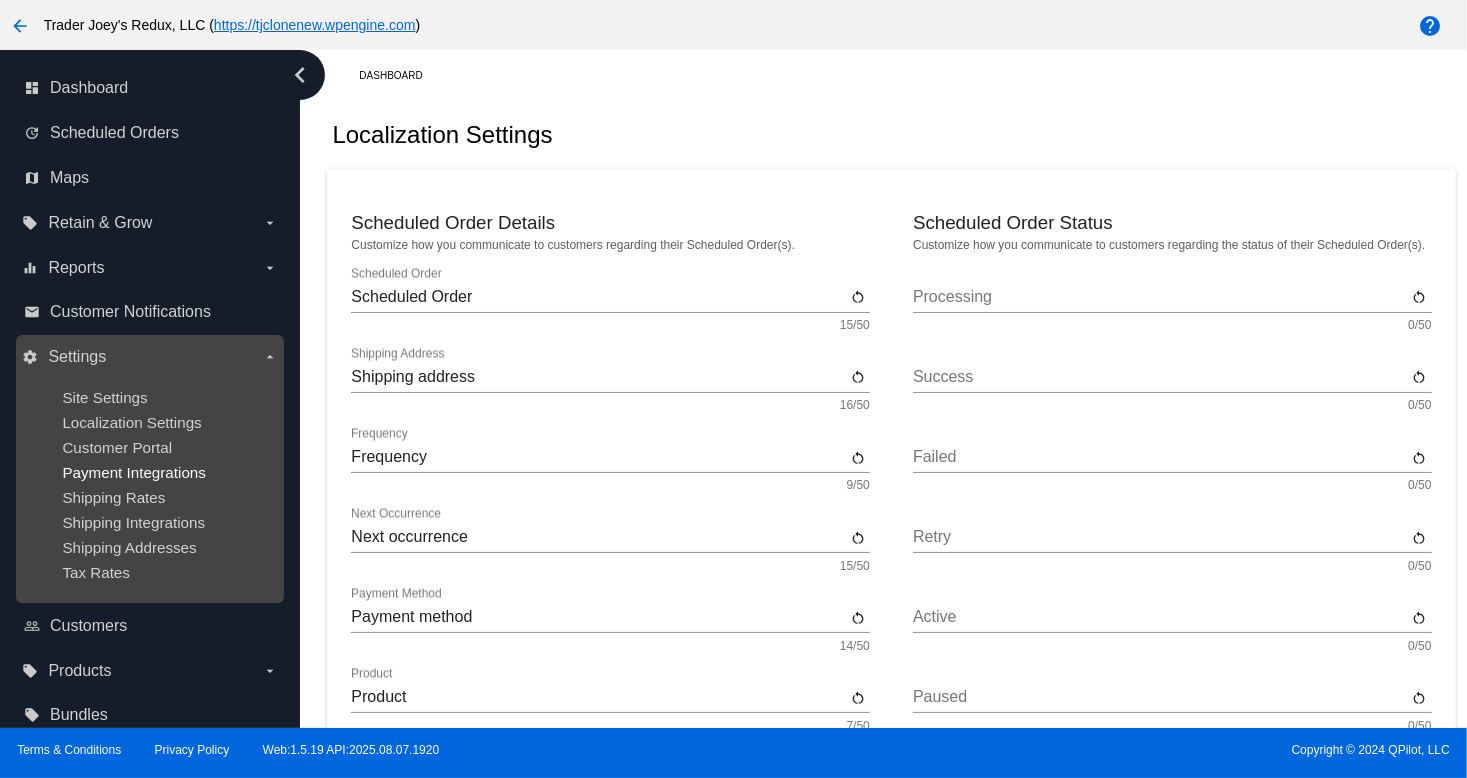 click on "Payment Integrations" at bounding box center [134, 472] 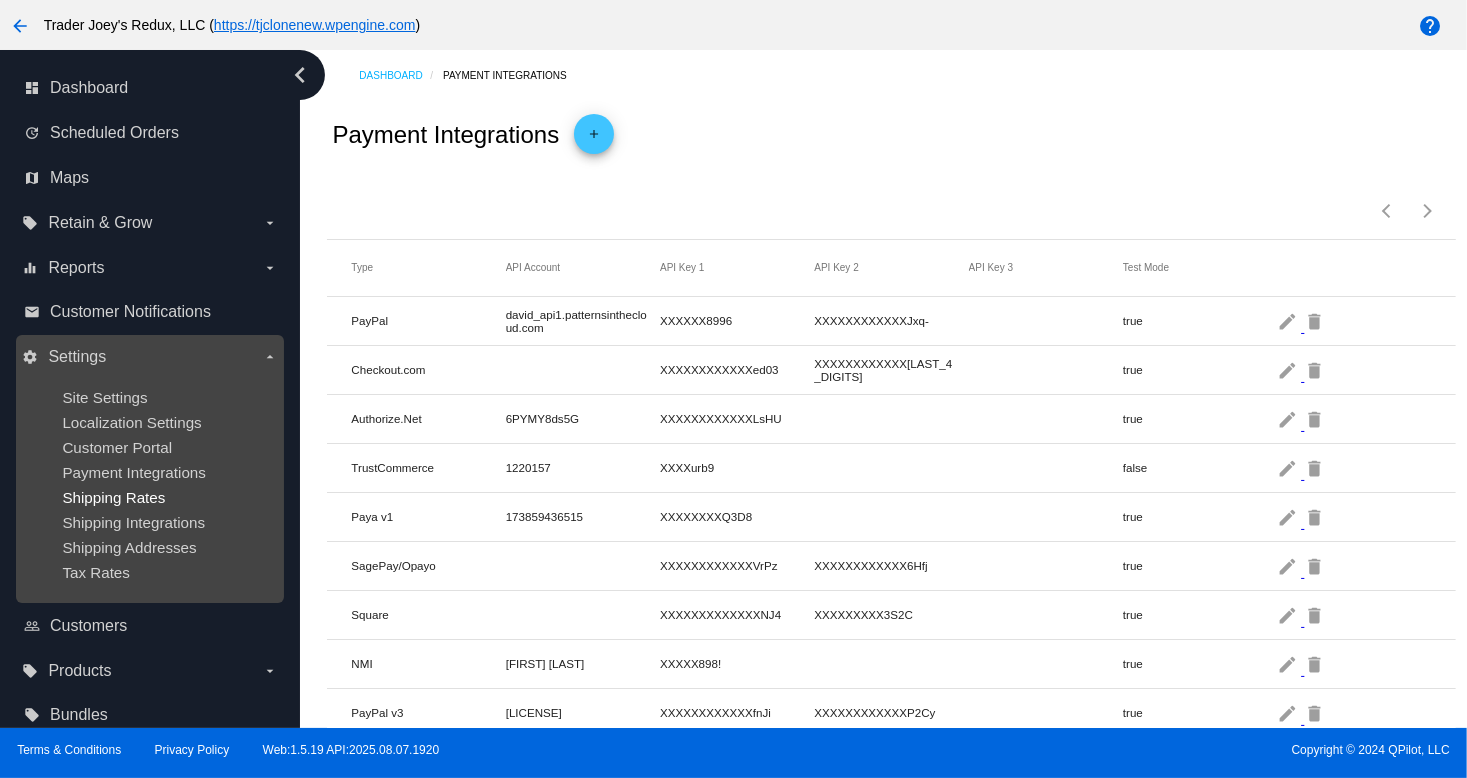 click on "Shipping Rates" at bounding box center (113, 497) 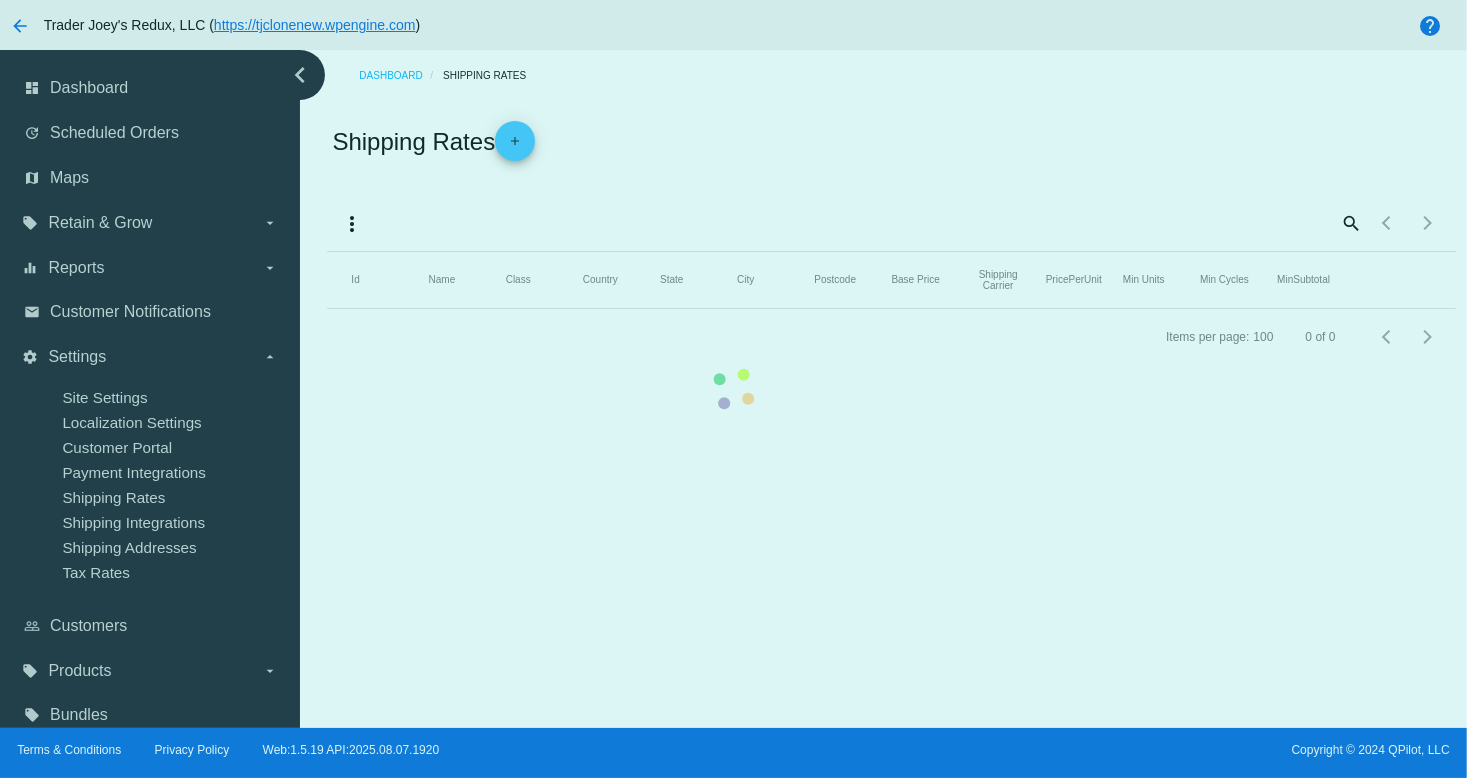 click on "Id   Name   Class   Country   State   City   Postcode   Base Price   Shipping Carrier   PricePerUnit   Min Units   Min Cycles   MinSubtotal" 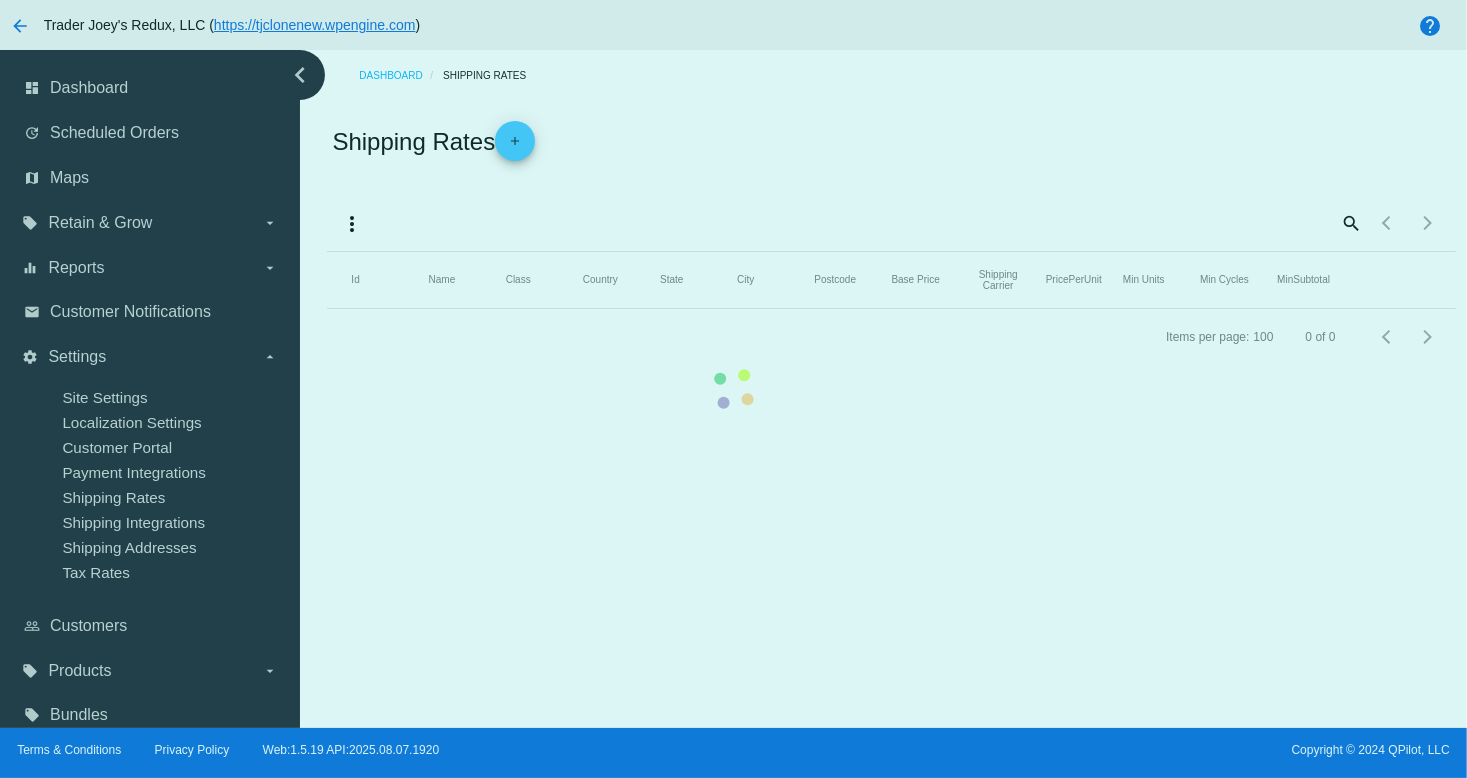 click on "Id   Name   Class   Country   State   City   Postcode   Base Price   Shipping Carrier   PricePerUnit   Min Units   Min Cycles   MinSubtotal" 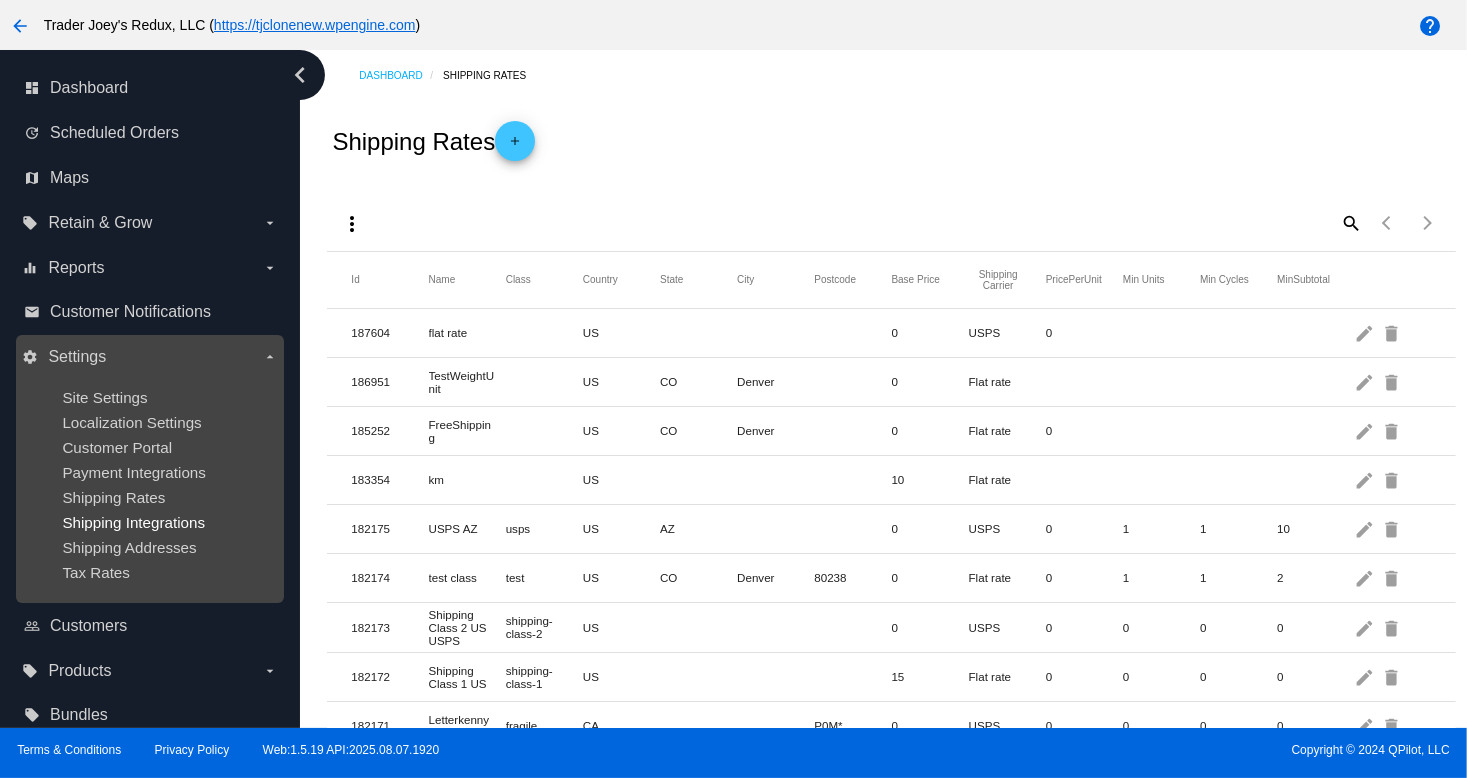 click on "Shipping Integrations" at bounding box center (133, 522) 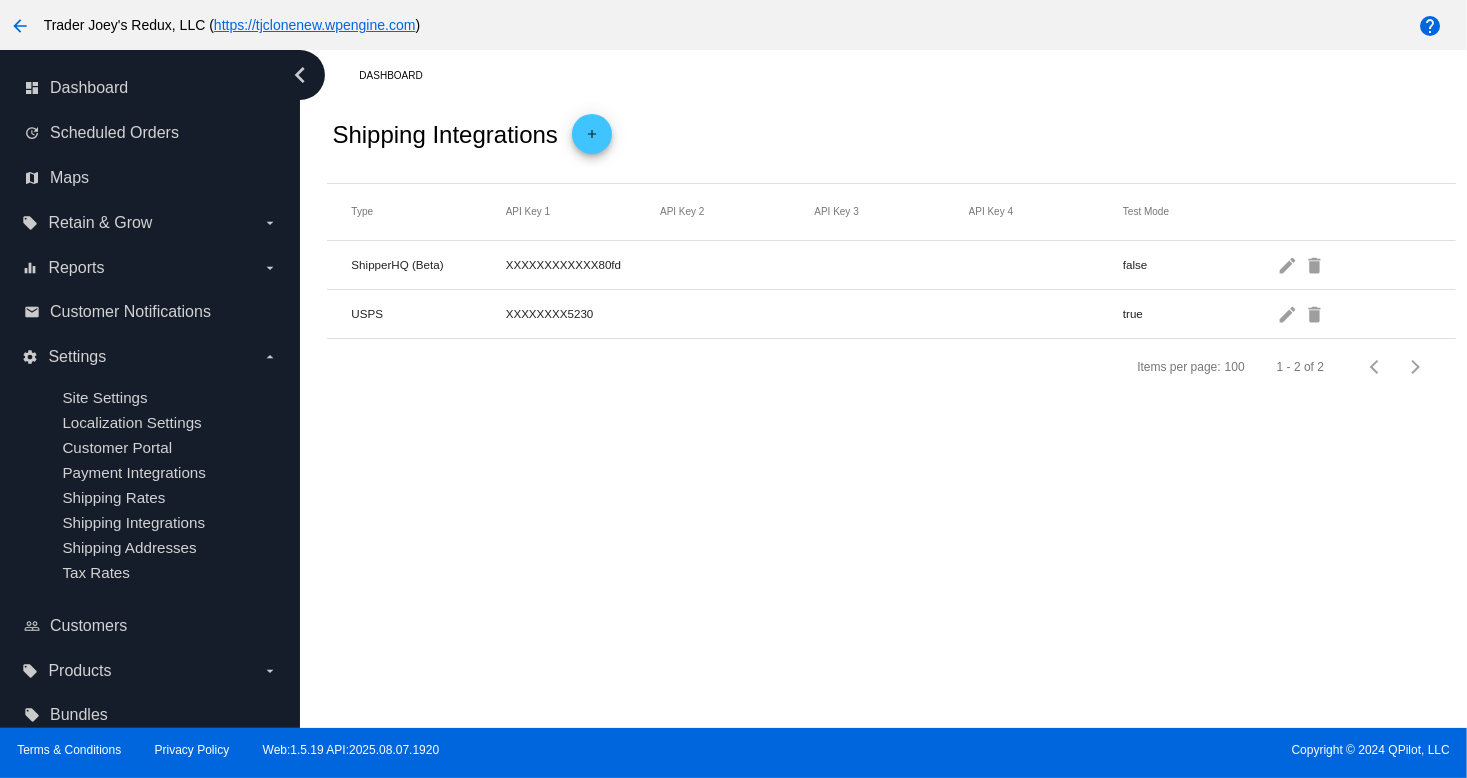 drag, startPoint x: 1121, startPoint y: 585, endPoint x: 868, endPoint y: 559, distance: 254.33246 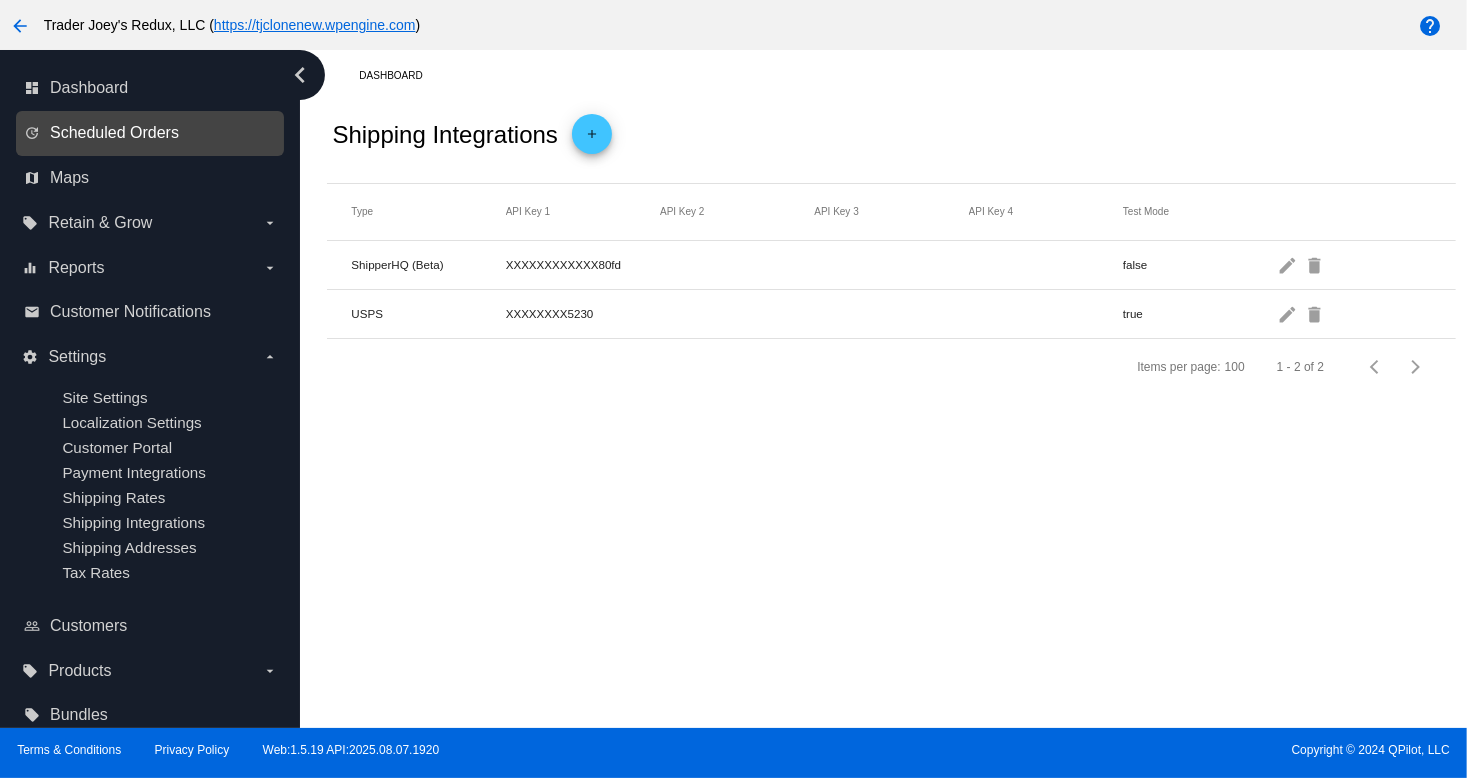 click on "Scheduled Orders" at bounding box center (114, 133) 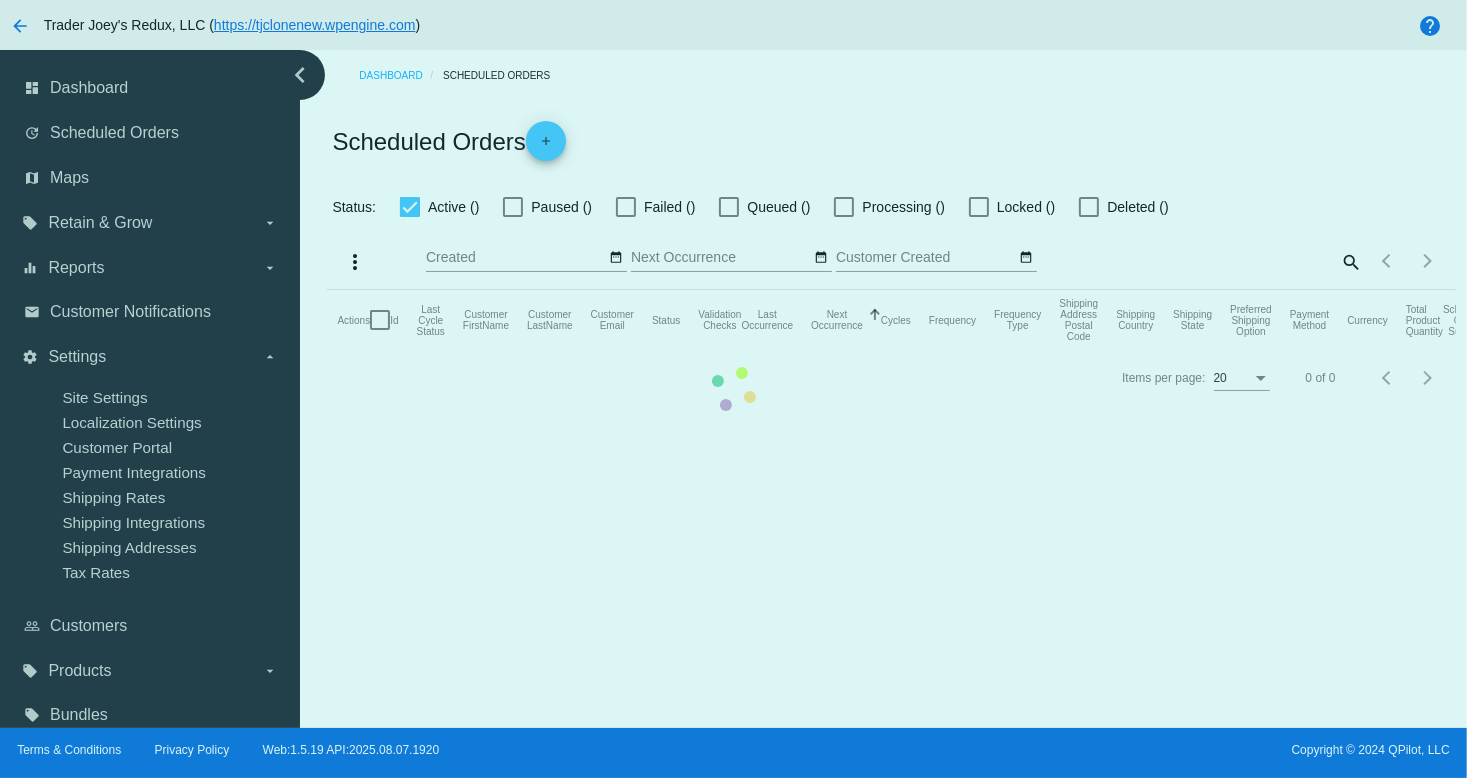 click on "Actions
Id   Last Cycle Status   Customer FirstName   Customer LastName   Customer Email   Status   Validation Checks   Last Occurrence   Next Occurrence   Sorted by NextOccurrenceUtc ascending  Cycles   Frequency   Frequency Type   Shipping Address Postal Code
Shipping Country
Shipping State
Preferred Shipping Option
Payment Method   Currency   Total Product Quantity   Scheduled Order Subtotal
Scheduled Order LTV" 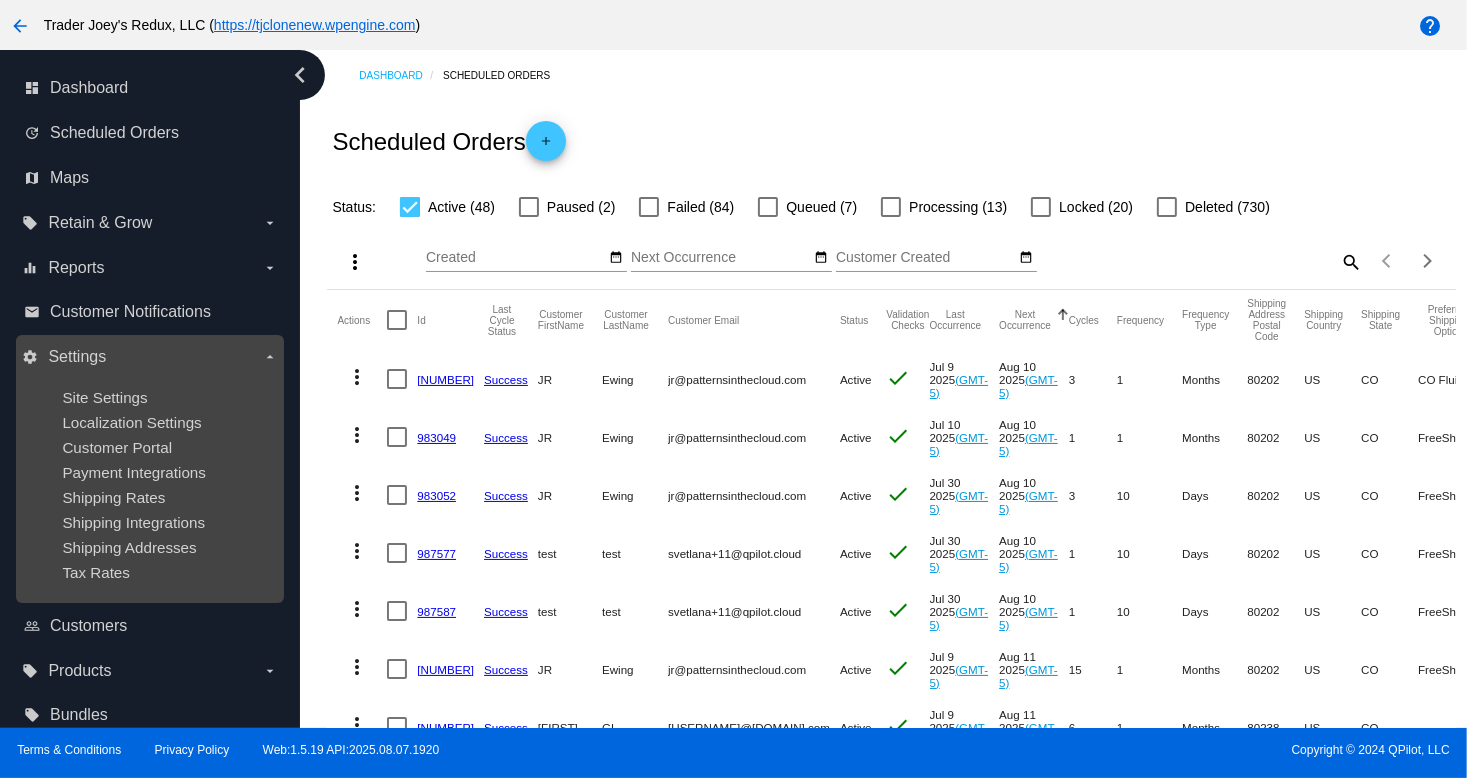 click on "Site Settings
Localization Settings
Customer Portal
Payment Integrations
Shipping Rates
Shipping Integrations
Shipping Addresses
Tax Rates" at bounding box center [149, 485] 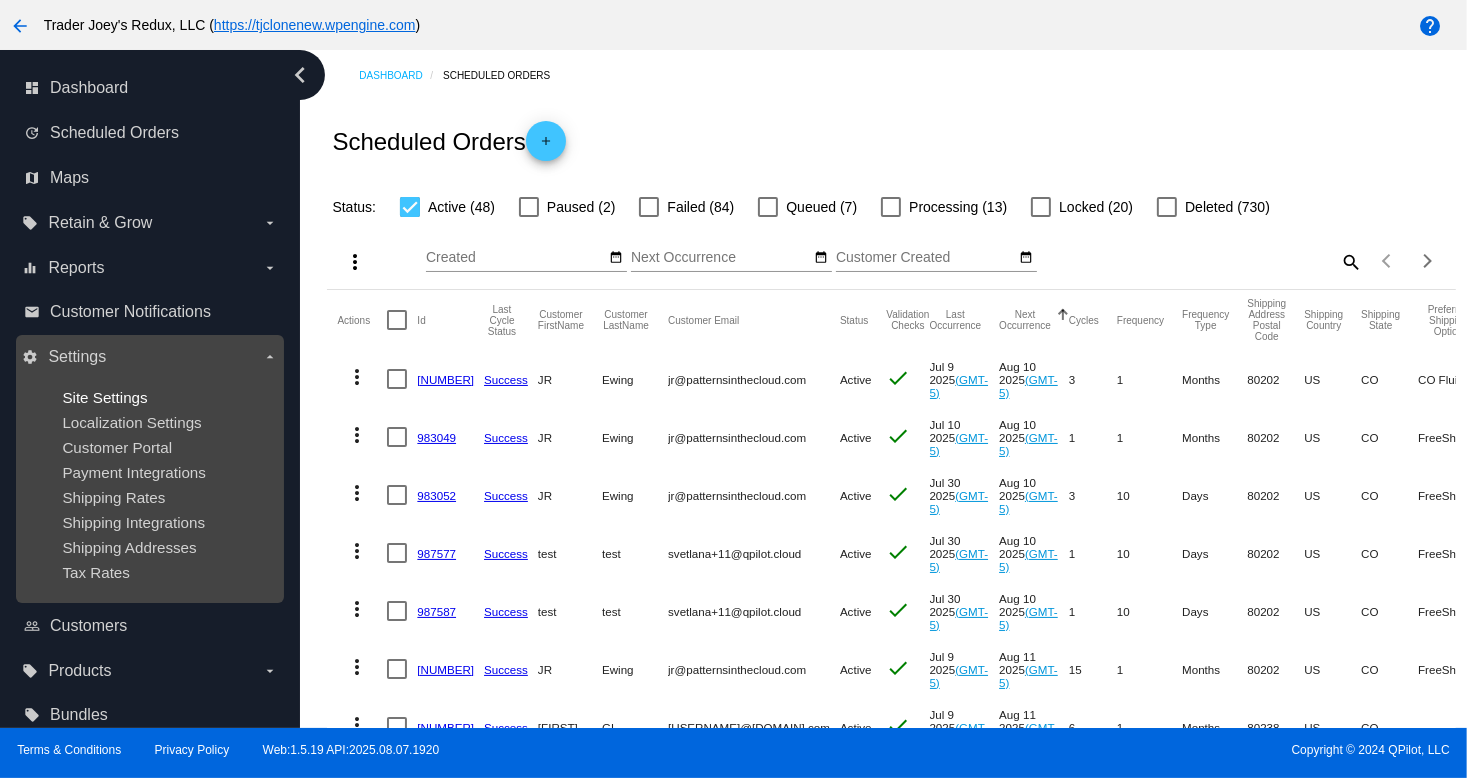 click on "Site Settings" at bounding box center (104, 397) 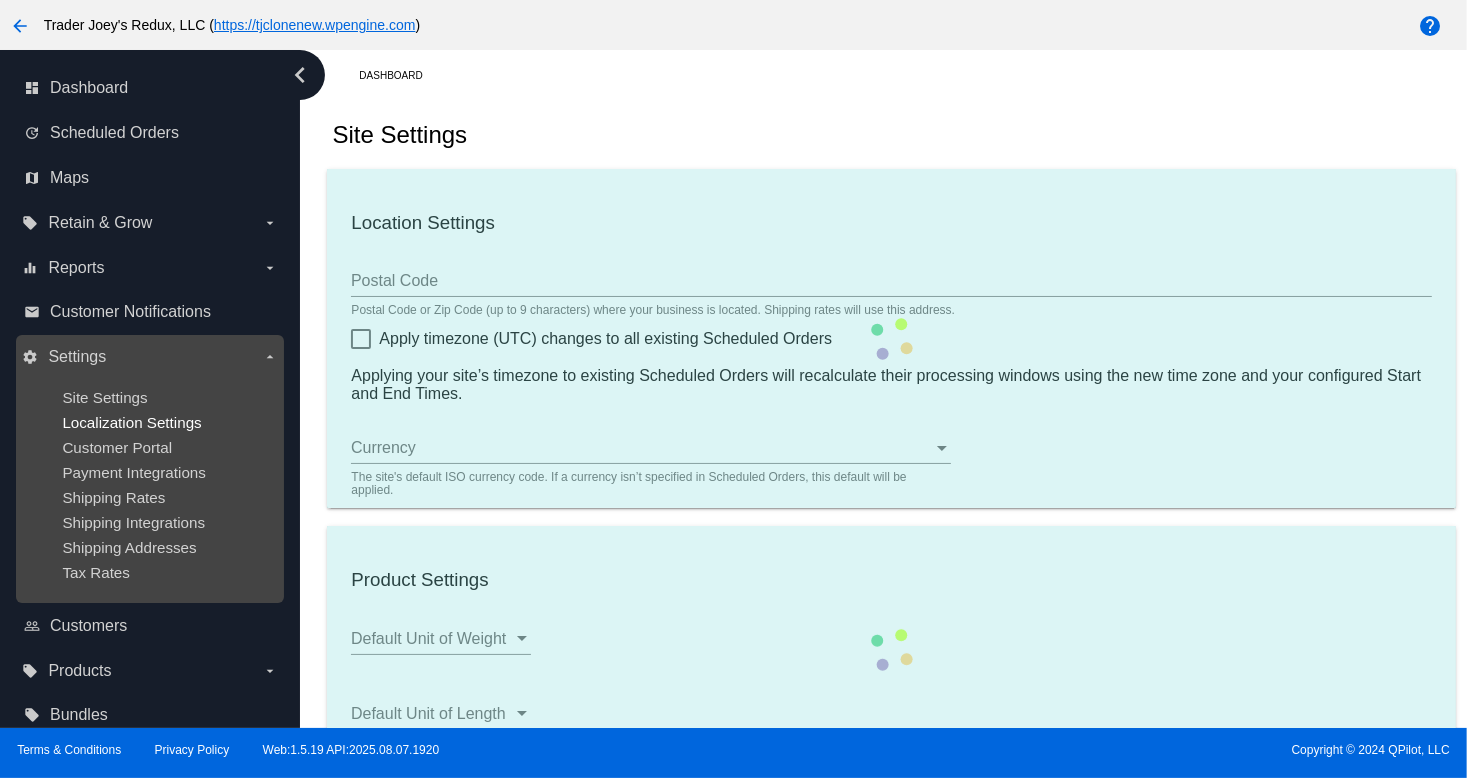 click on "Localization Settings" at bounding box center (131, 422) 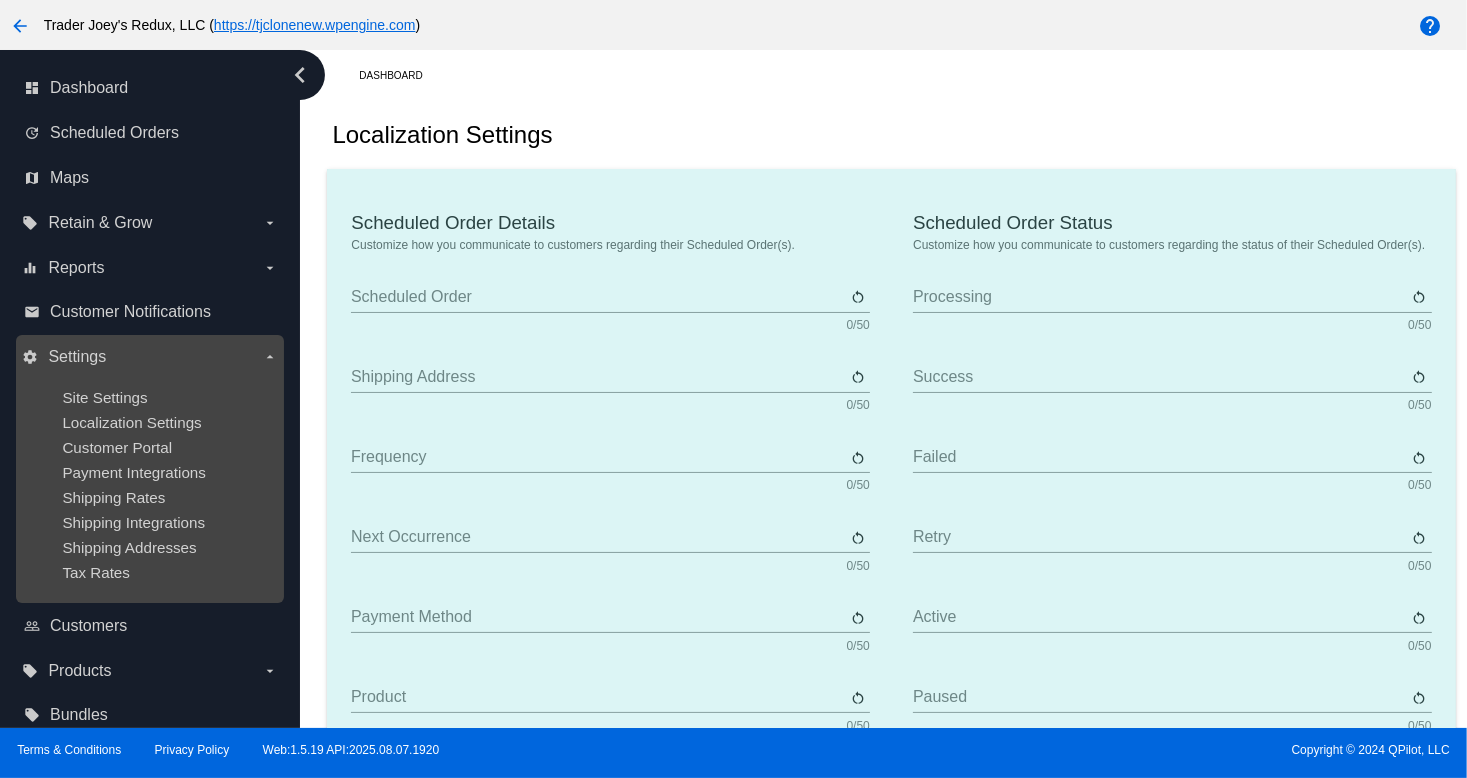 click on "Site Settings
Localization Settings
Customer Portal
Payment Integrations
Shipping Rates
Shipping Integrations
Shipping Addresses
Tax Rates" at bounding box center [149, 485] 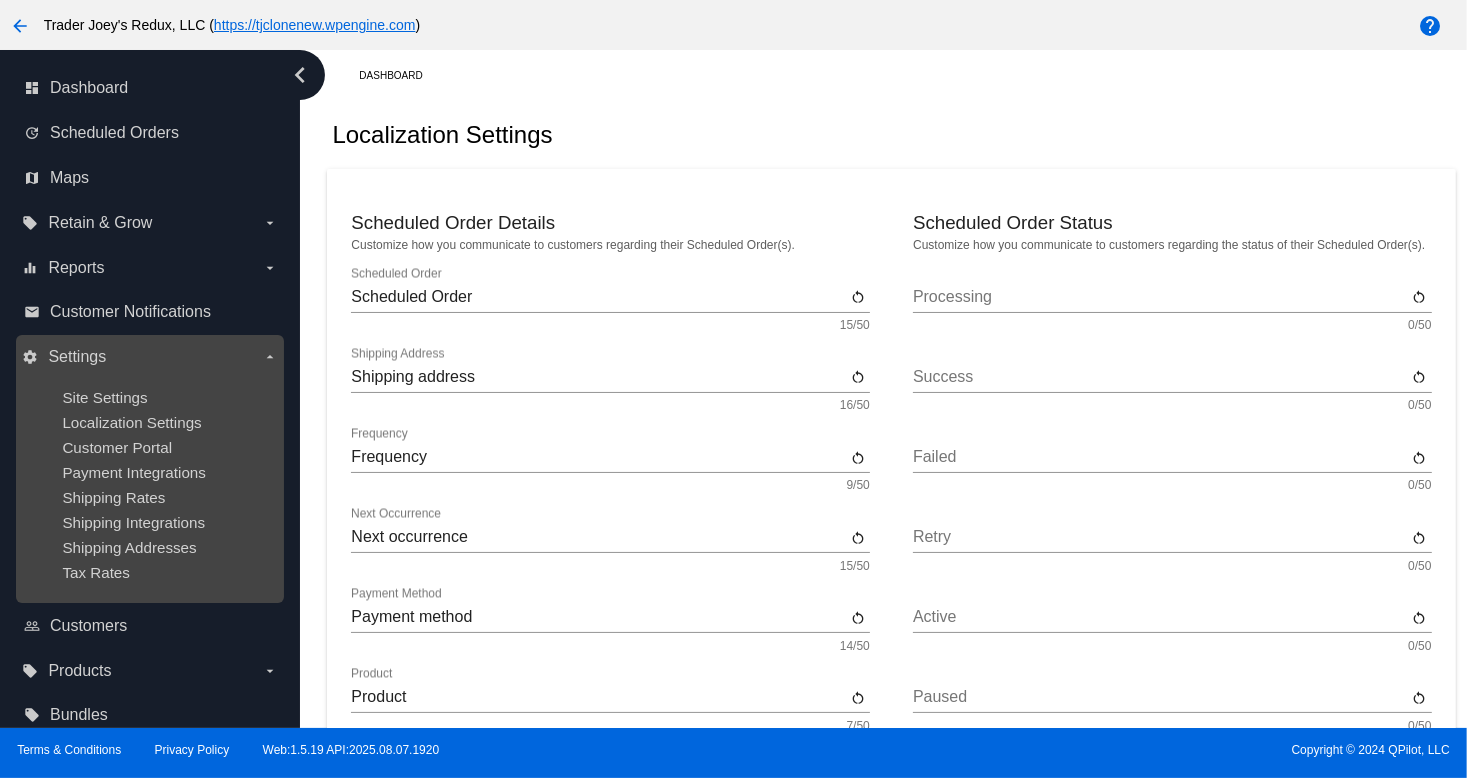 click on "Site Settings
Localization Settings
Customer Portal
Payment Integrations
Shipping Rates
Shipping Integrations
Shipping Addresses
Tax Rates" at bounding box center (149, 485) 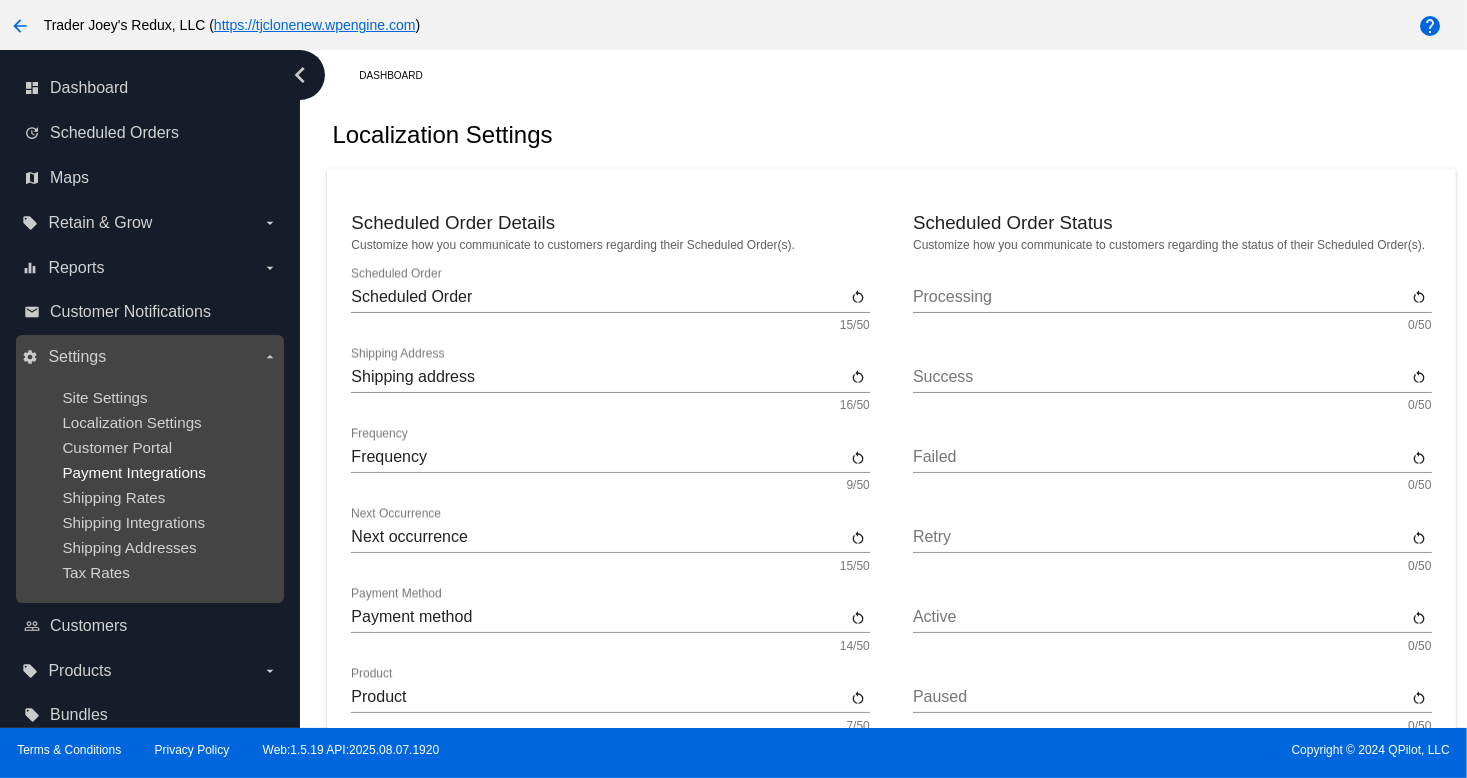 click on "Payment Integrations" at bounding box center (134, 472) 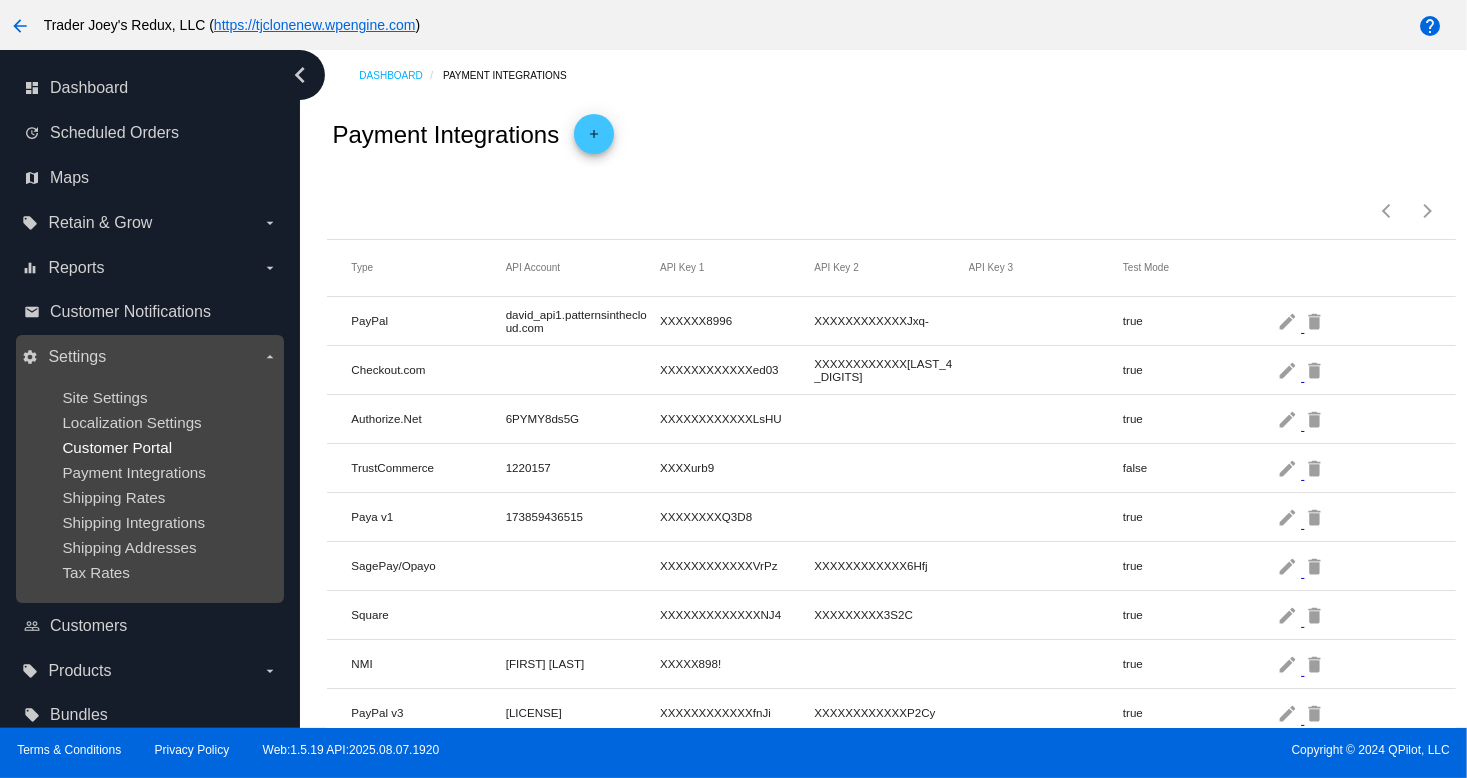 click on "Customer Portal" at bounding box center (117, 447) 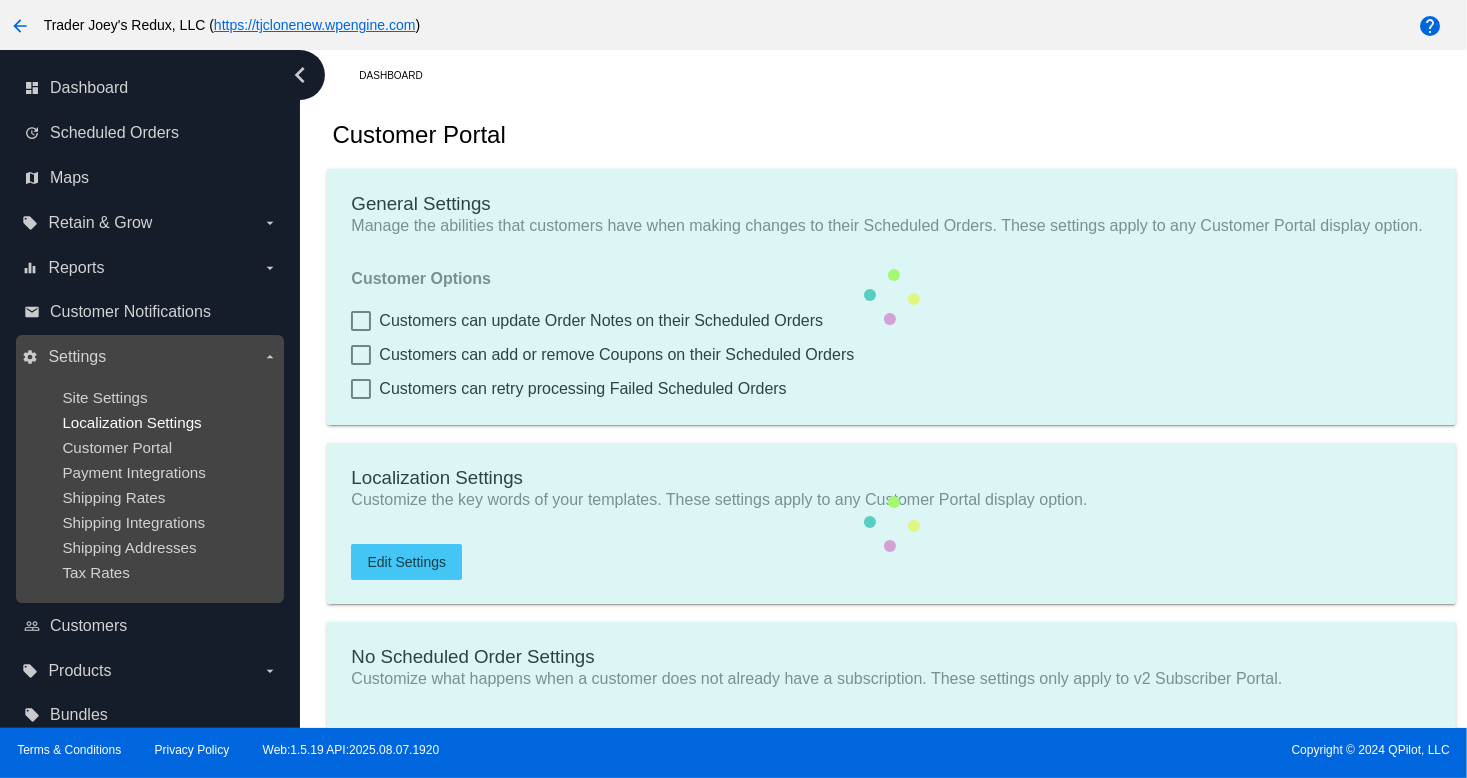 checkbox on "true" 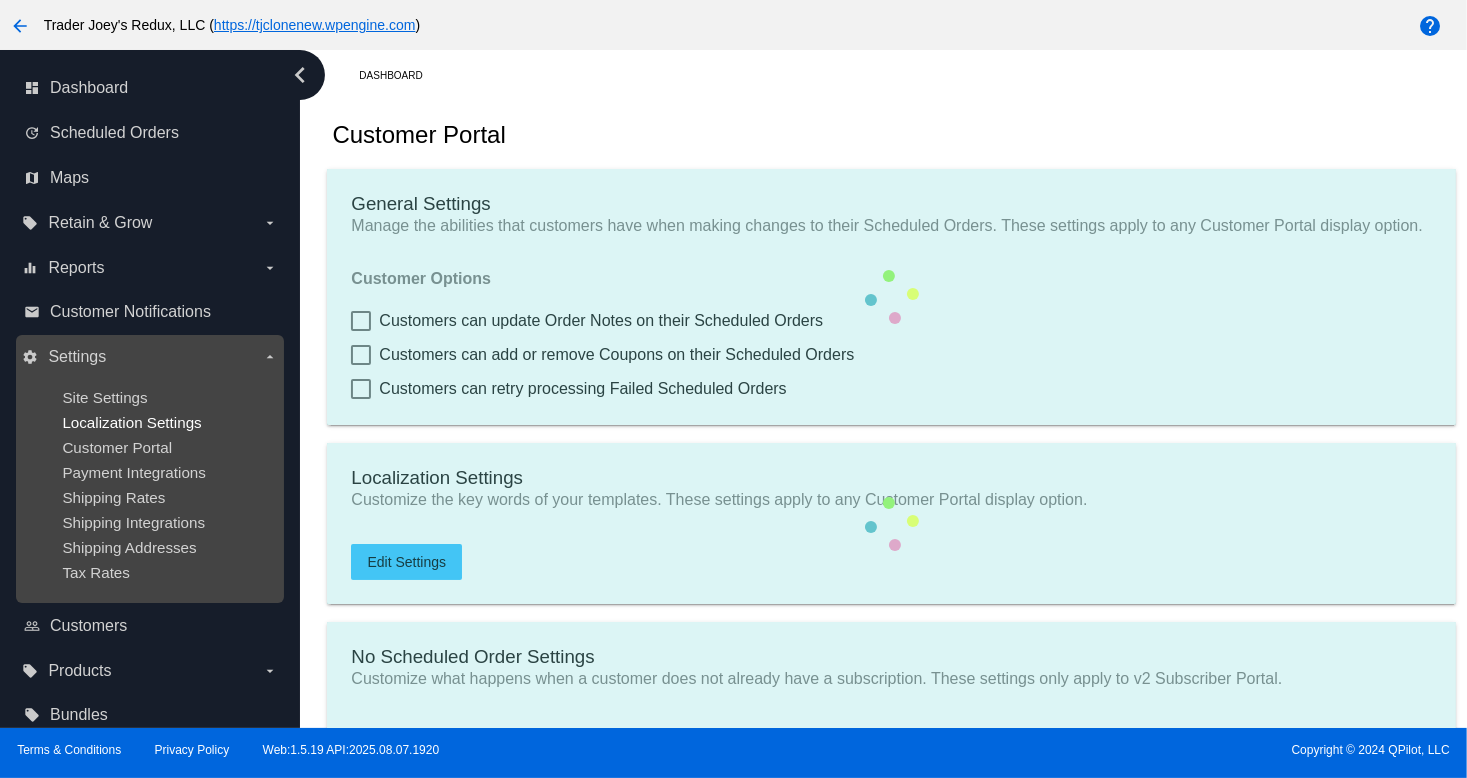 checkbox on "true" 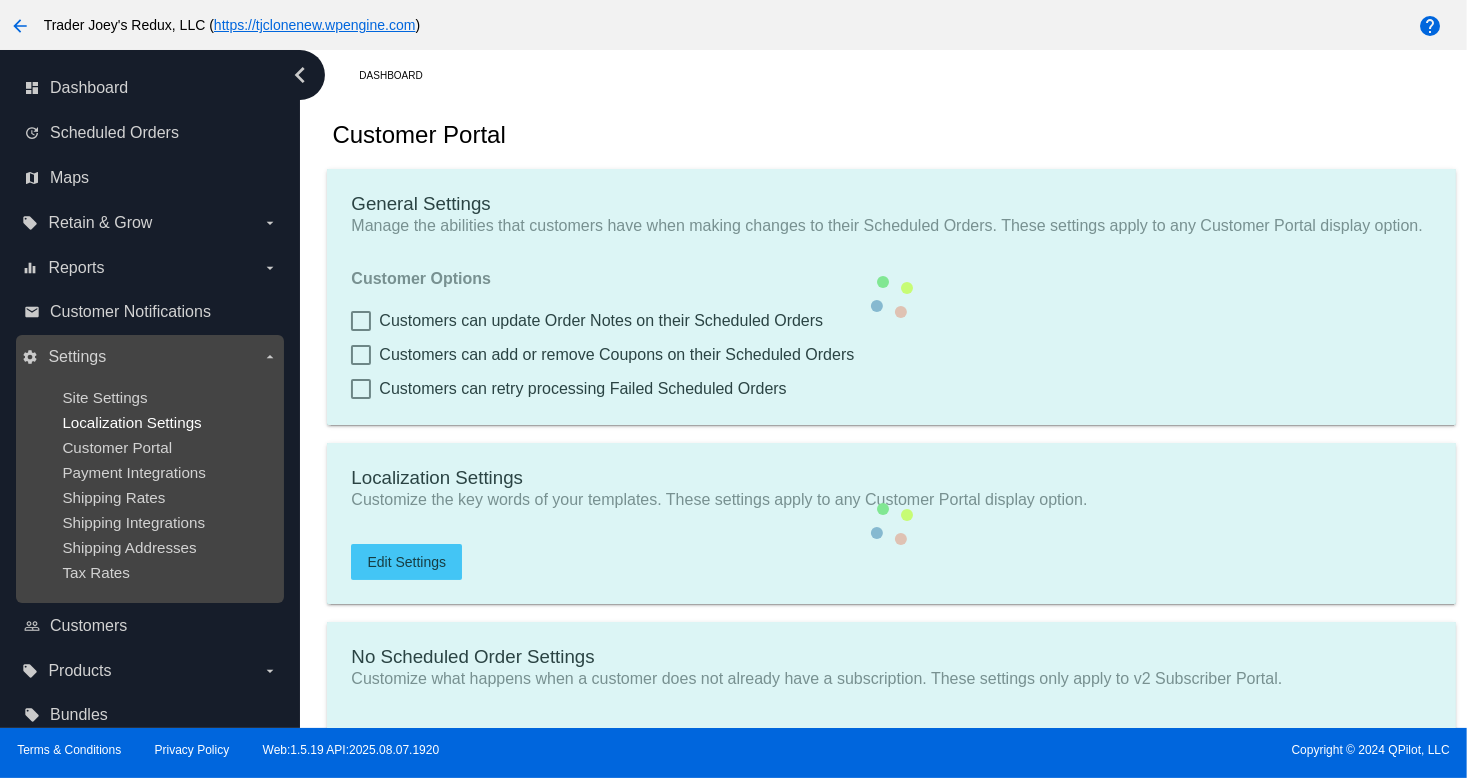 checkbox on "true" 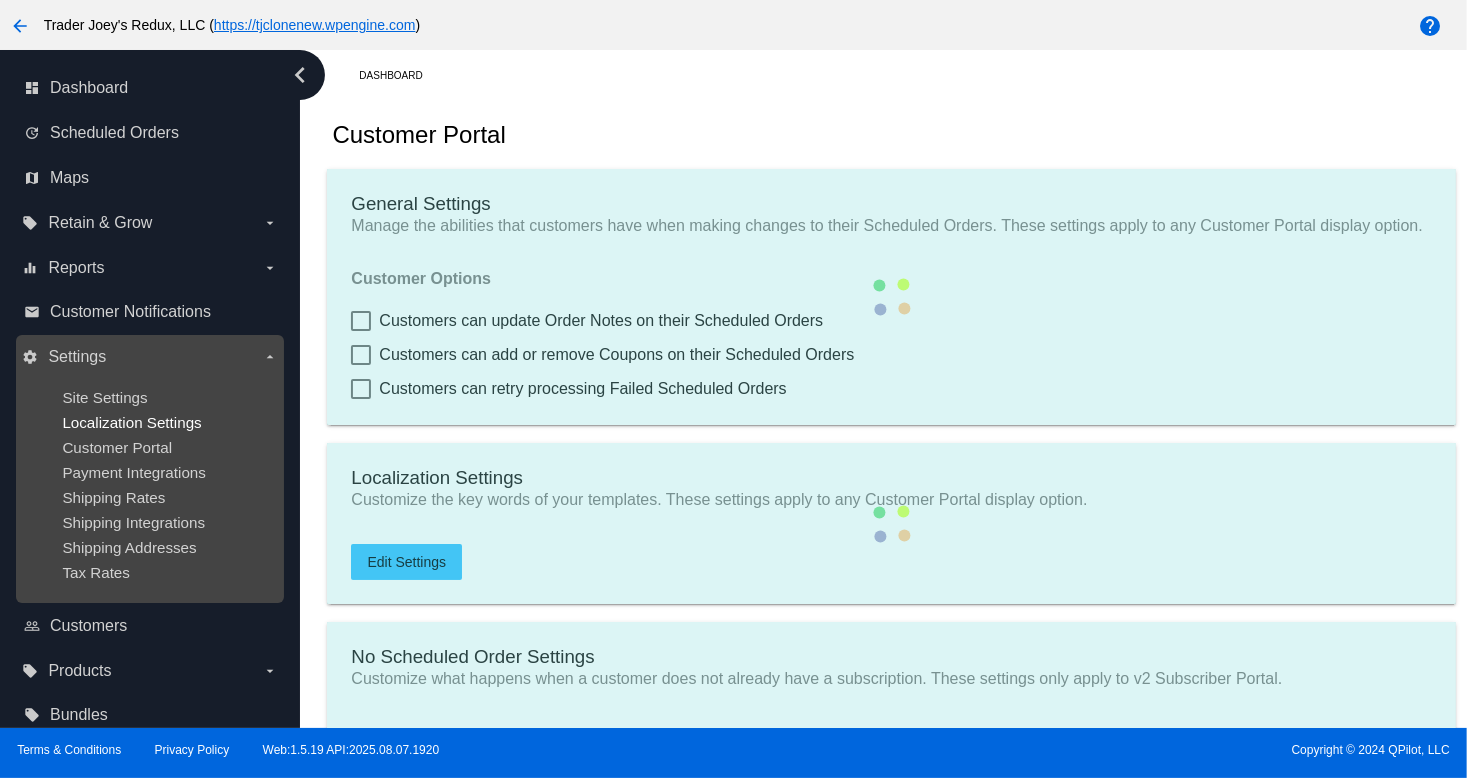 type on "Create a Subscription" 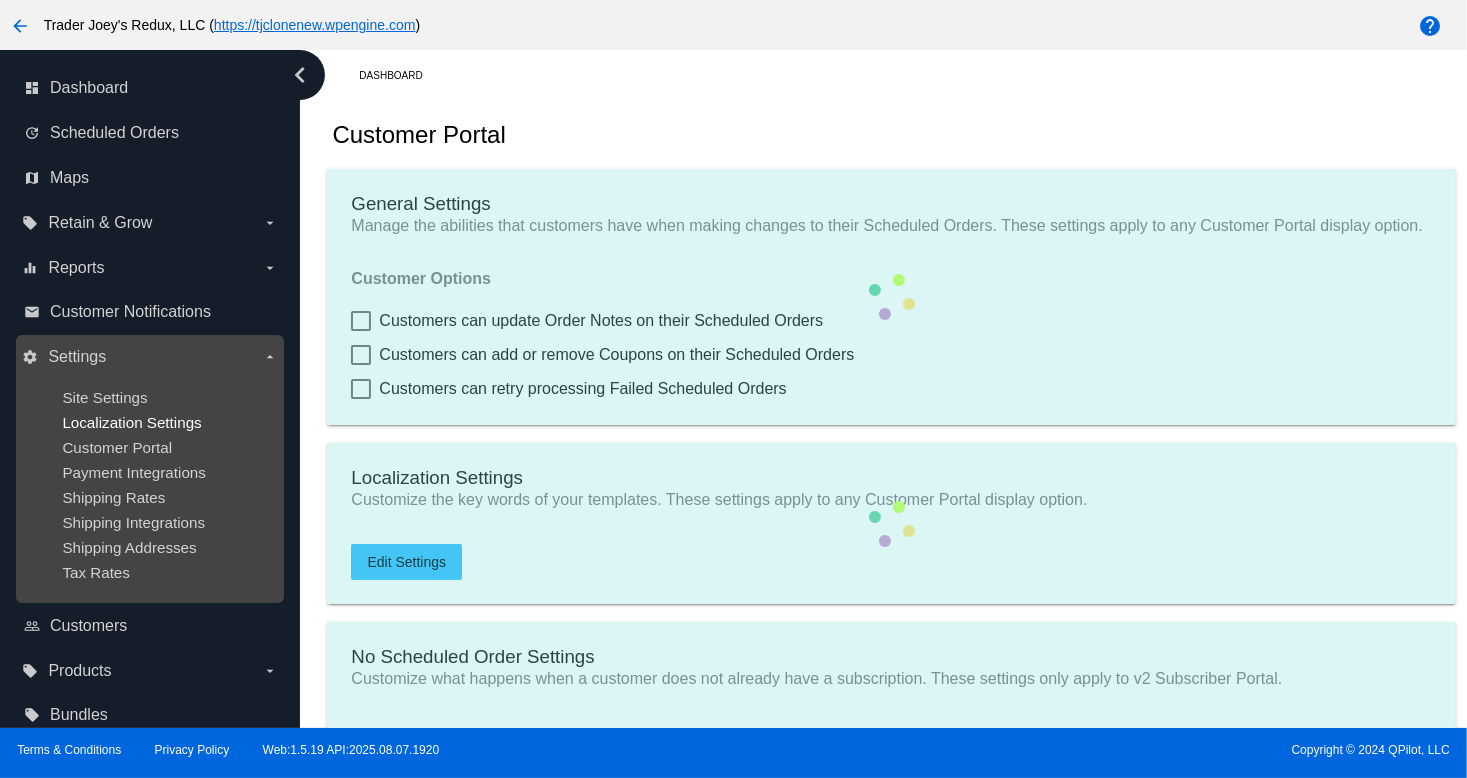 type on "https://tjclonenew.wpengine.com//my-account/scheduled-orders//?action=create-scheduled-order&customer=[CUSTOMER_ID]" 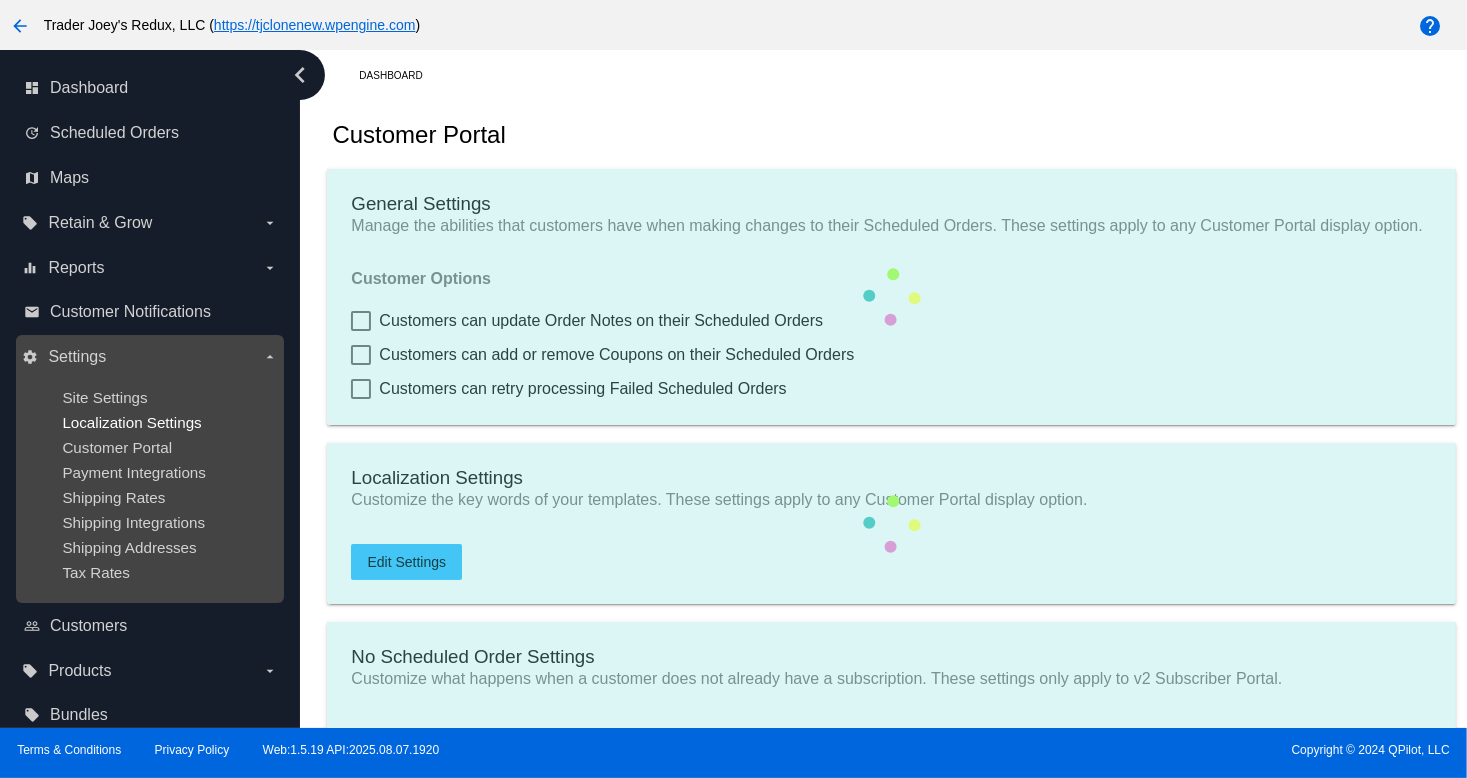 checkbox on "true" 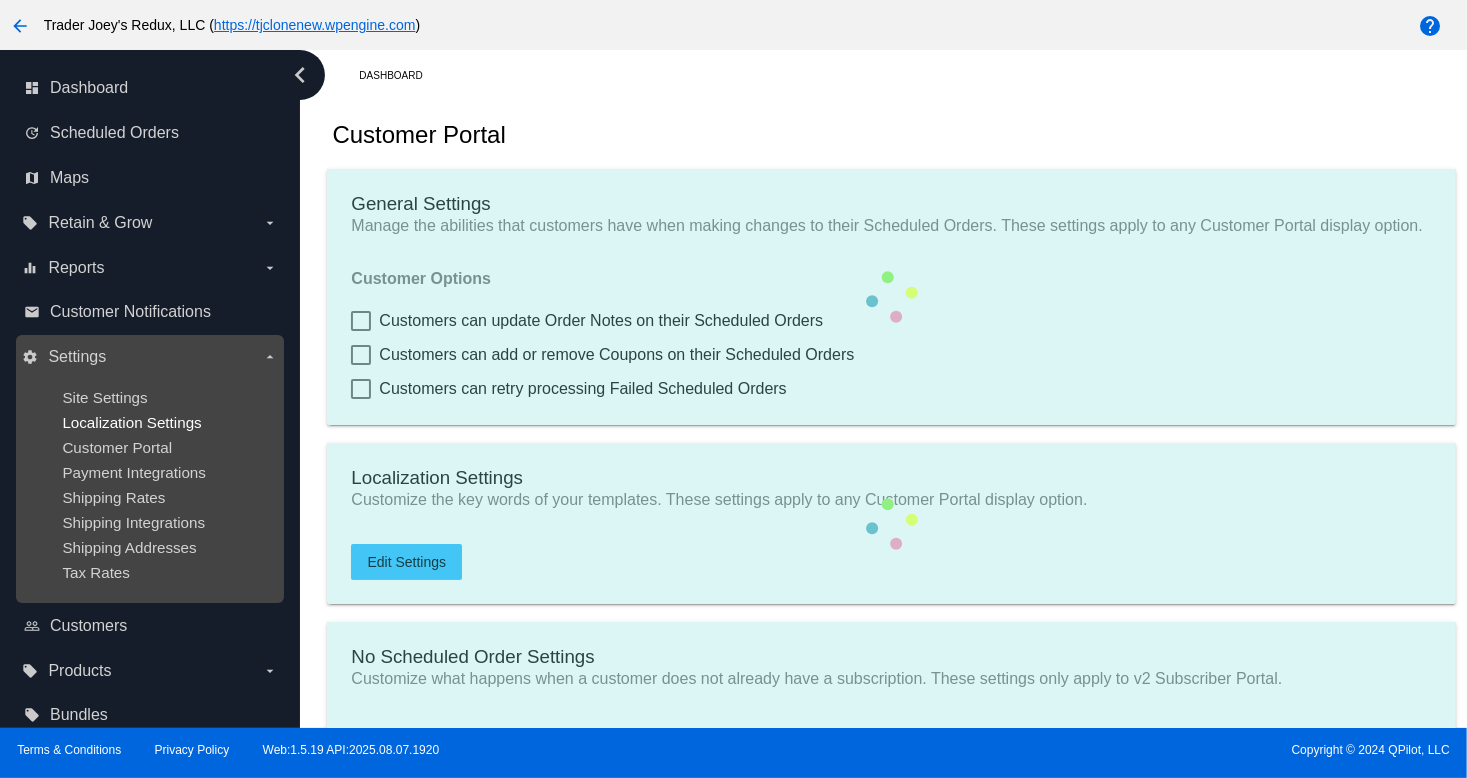 checkbox on "true" 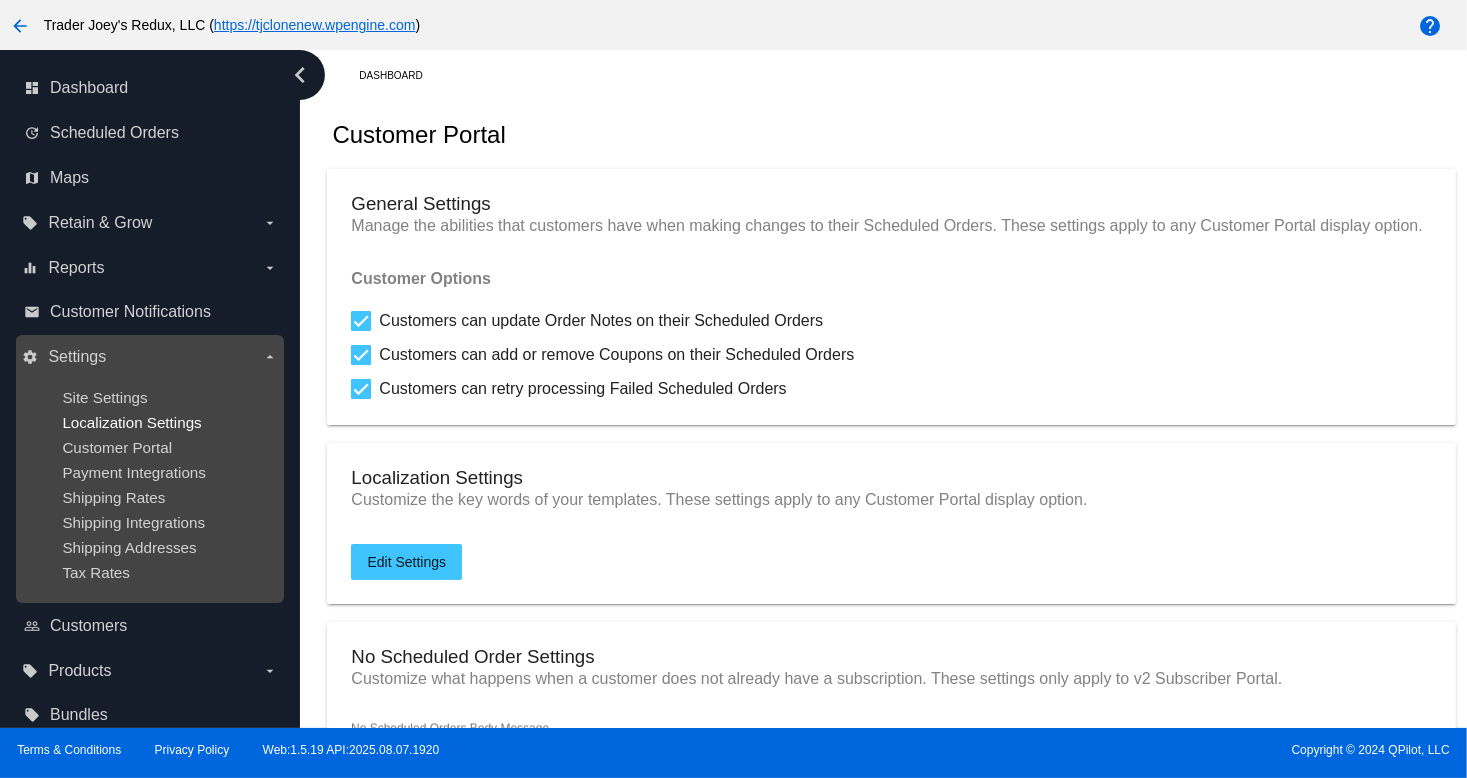 click on "Localization Settings" at bounding box center [131, 422] 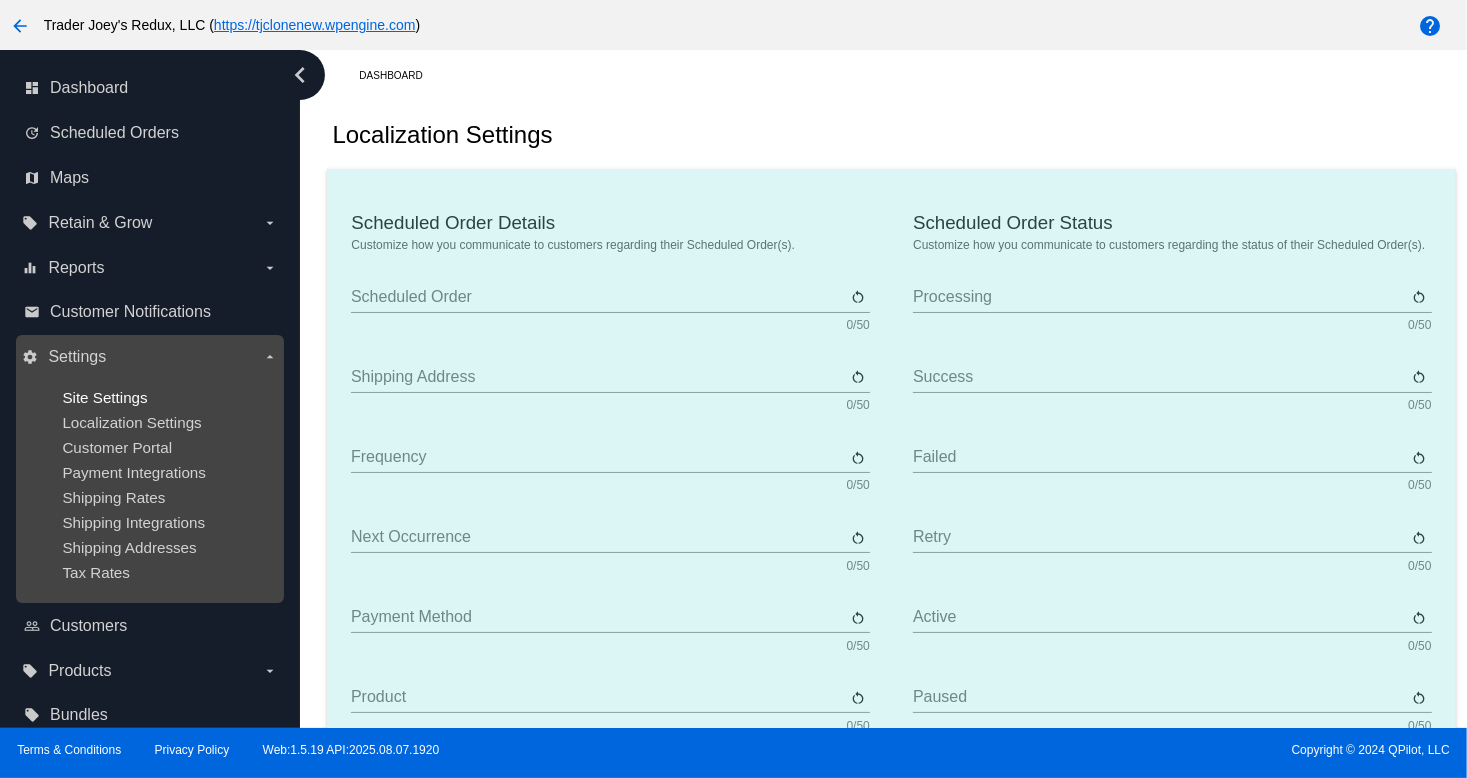 type on "Scheduled Order" 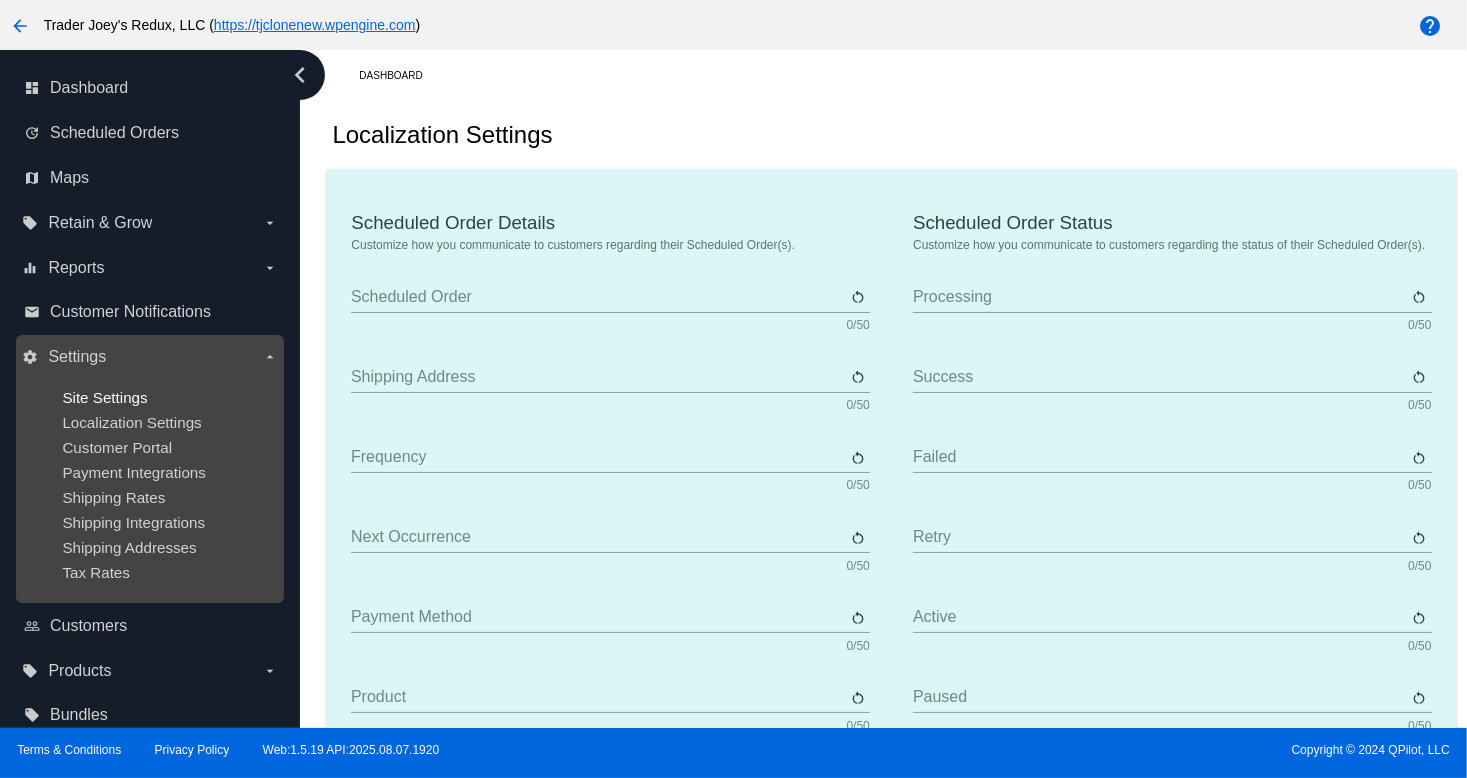 type on "Product" 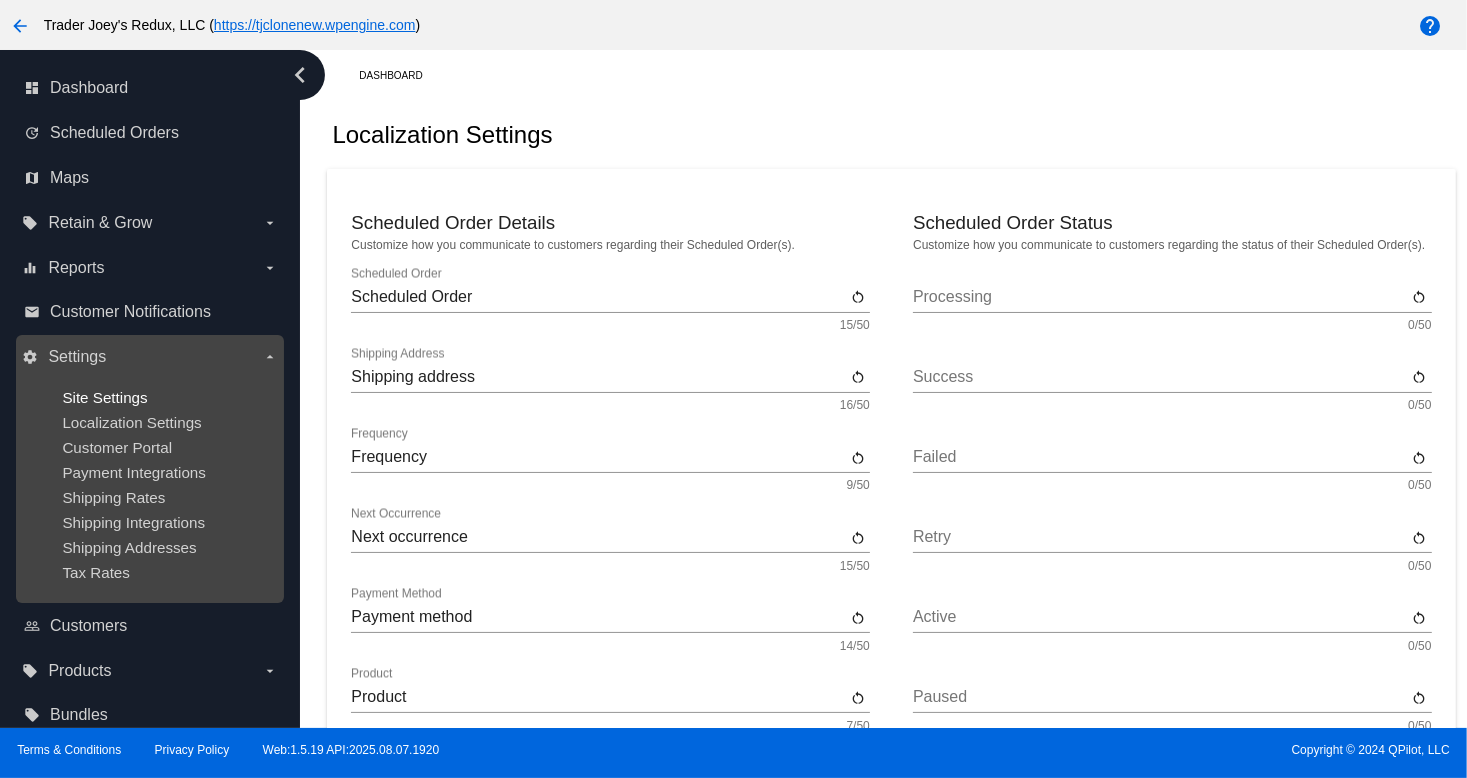 click on "Site Settings" at bounding box center [104, 397] 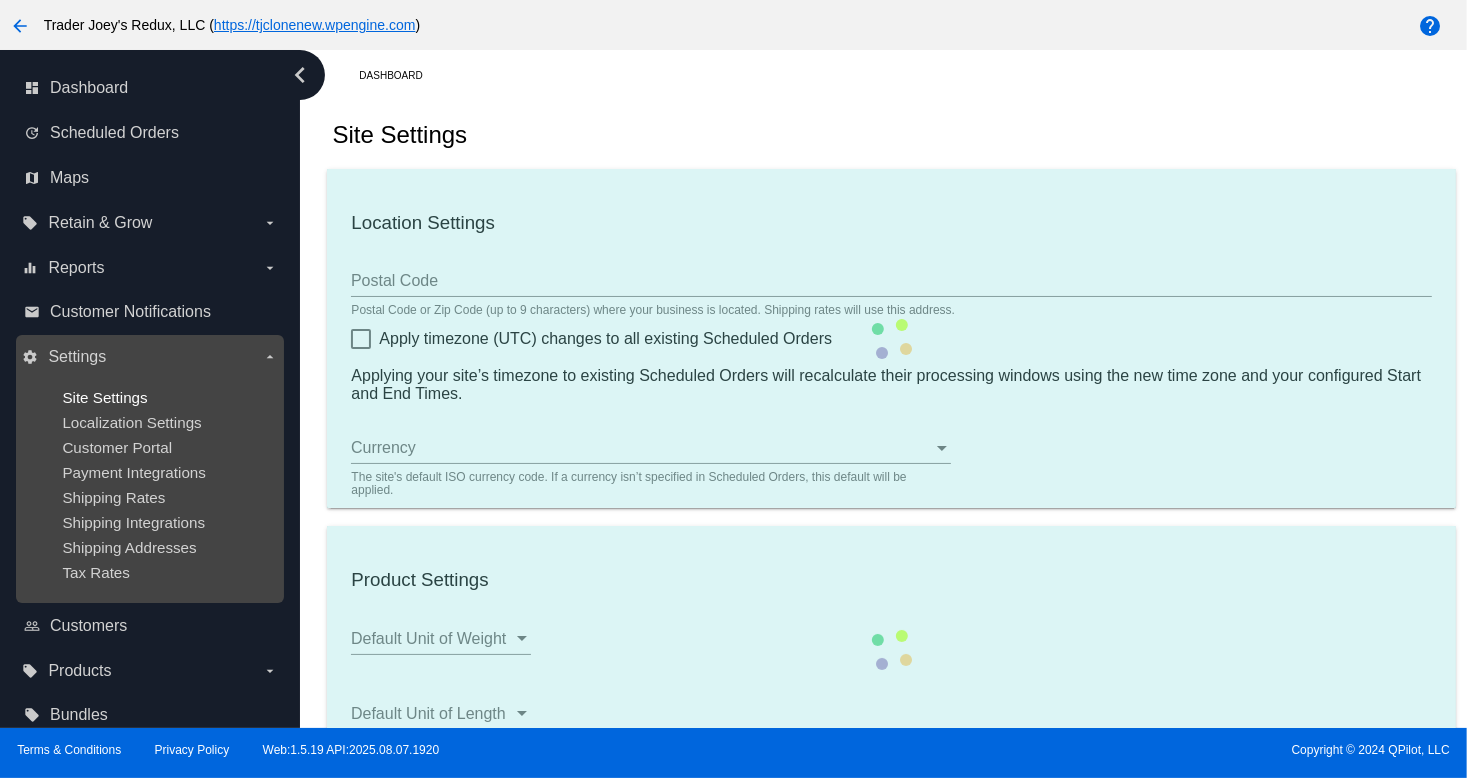 type on "80034" 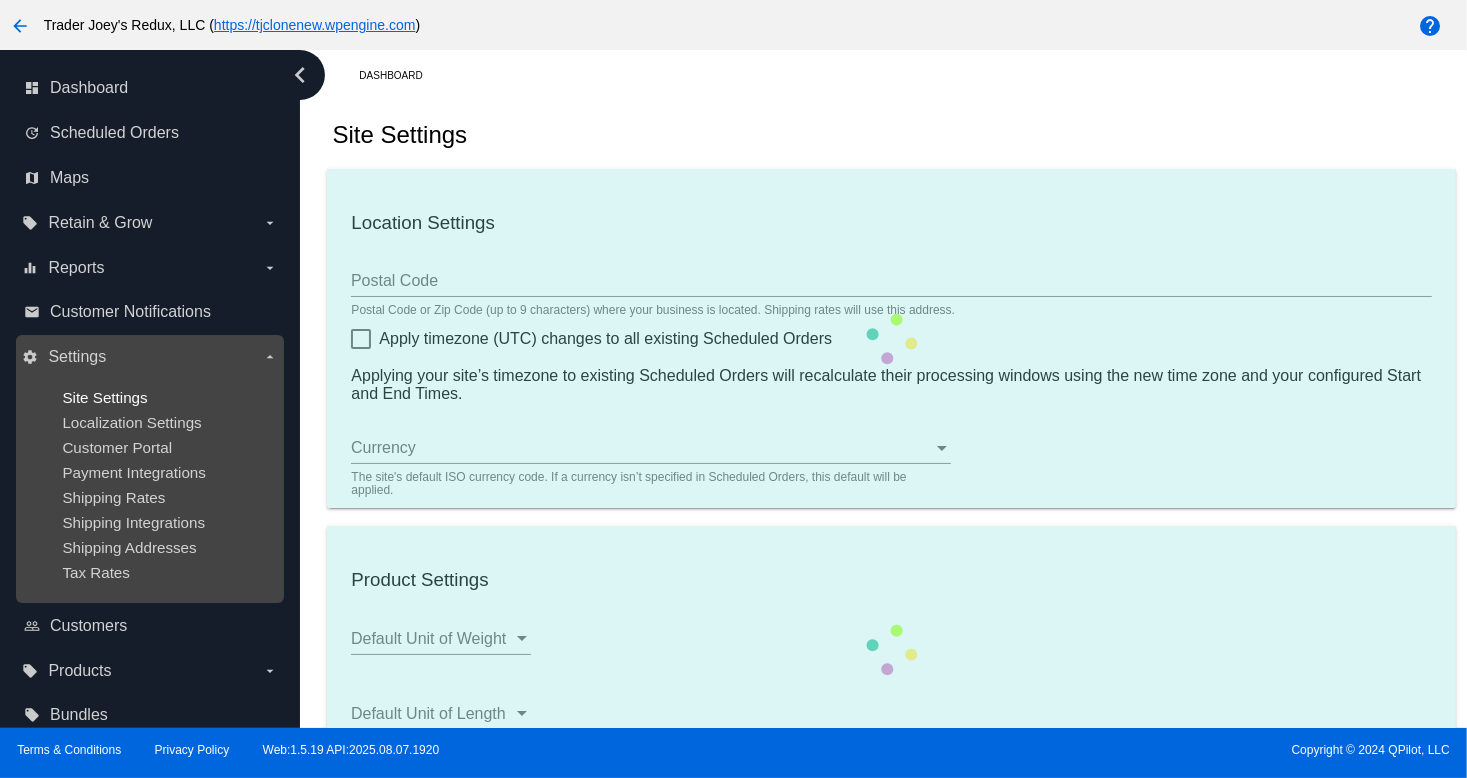 checkbox on "true" 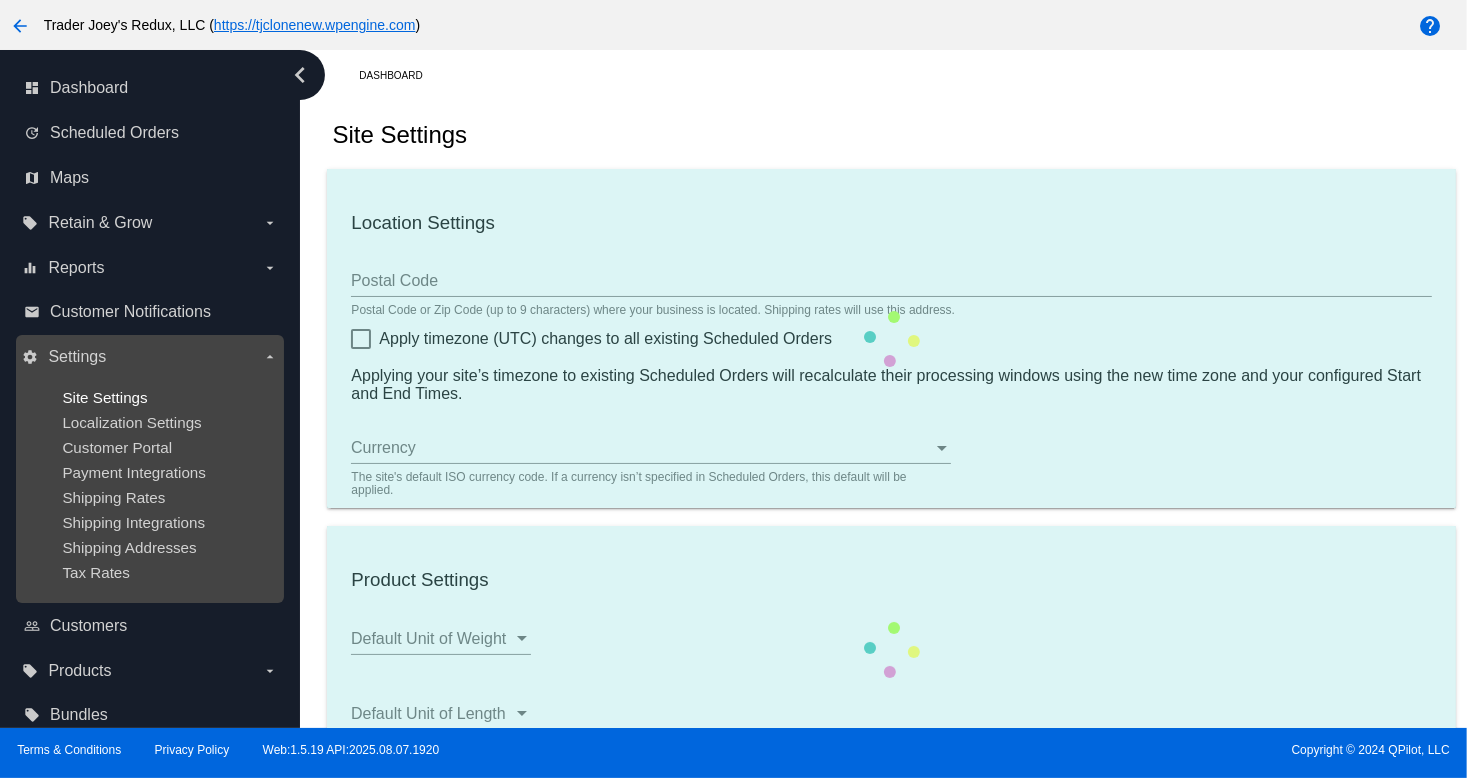 checkbox on "true" 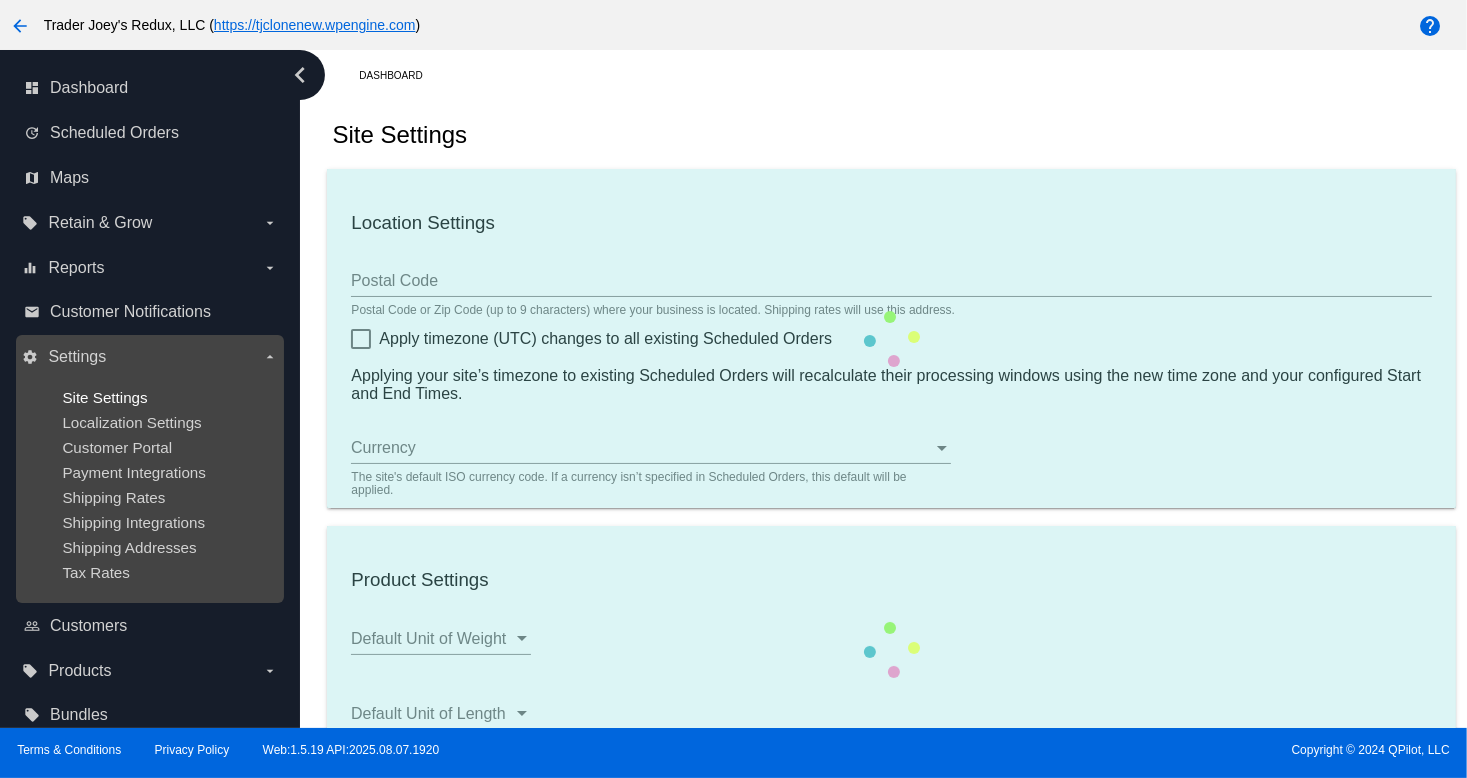 checkbox on "true" 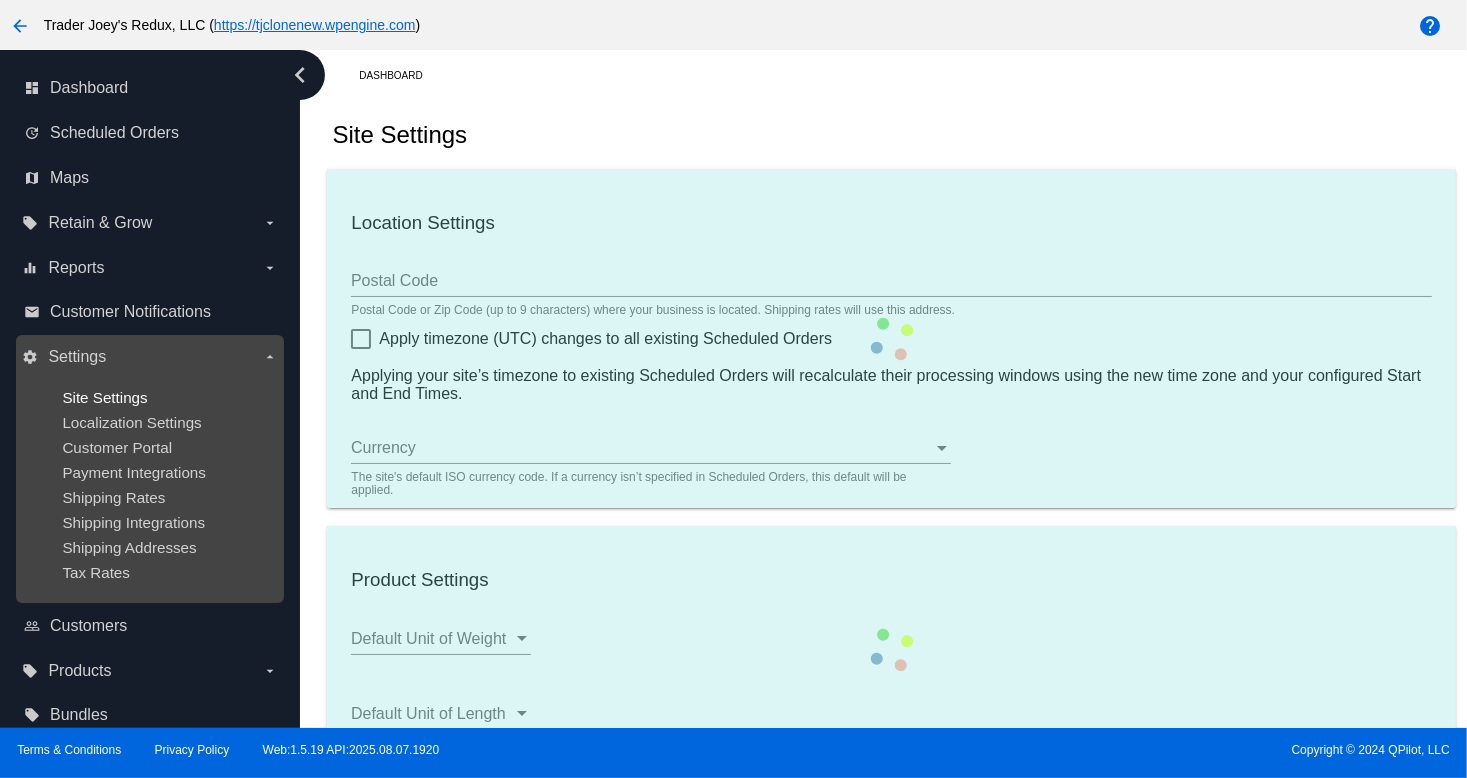 type on "21:00" 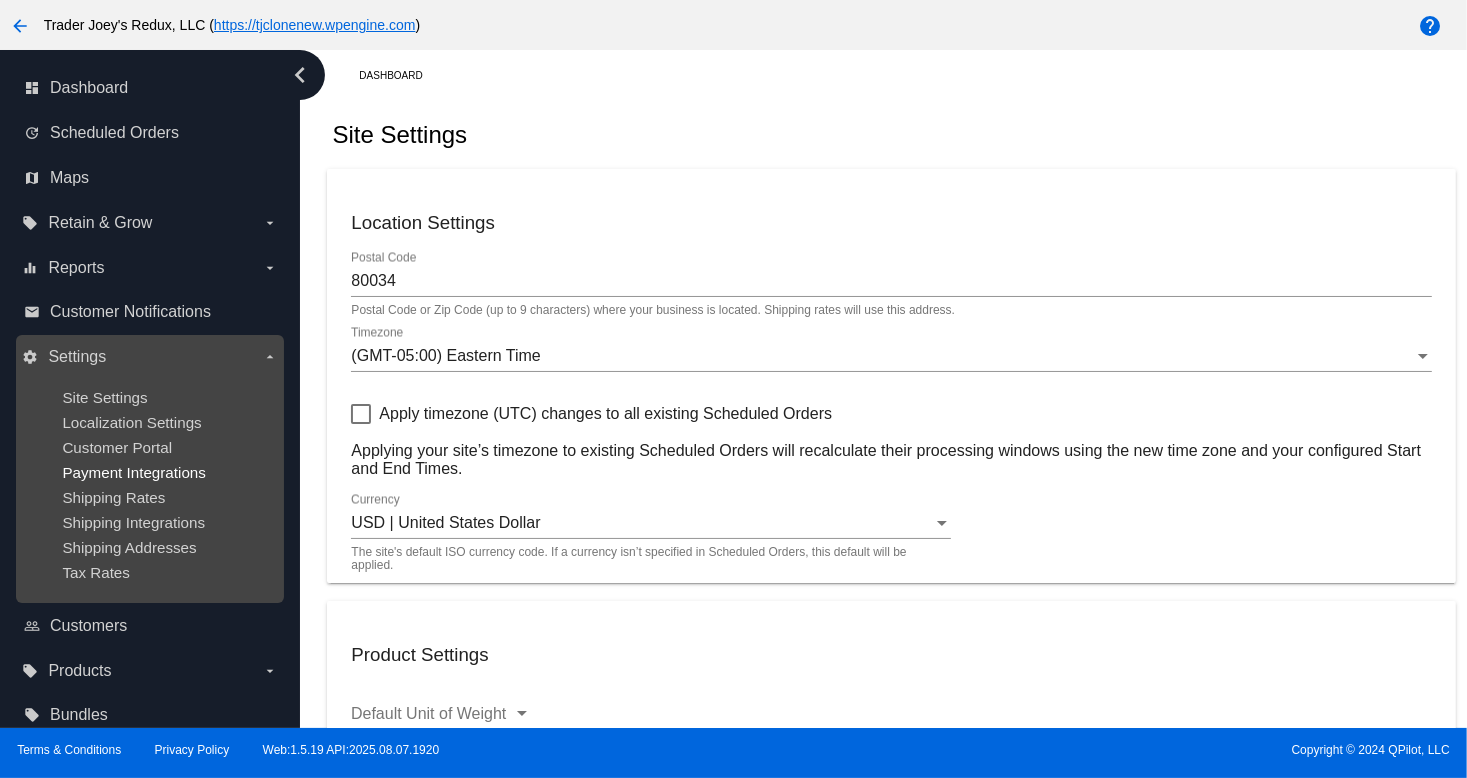 click on "Payment Integrations" at bounding box center (134, 472) 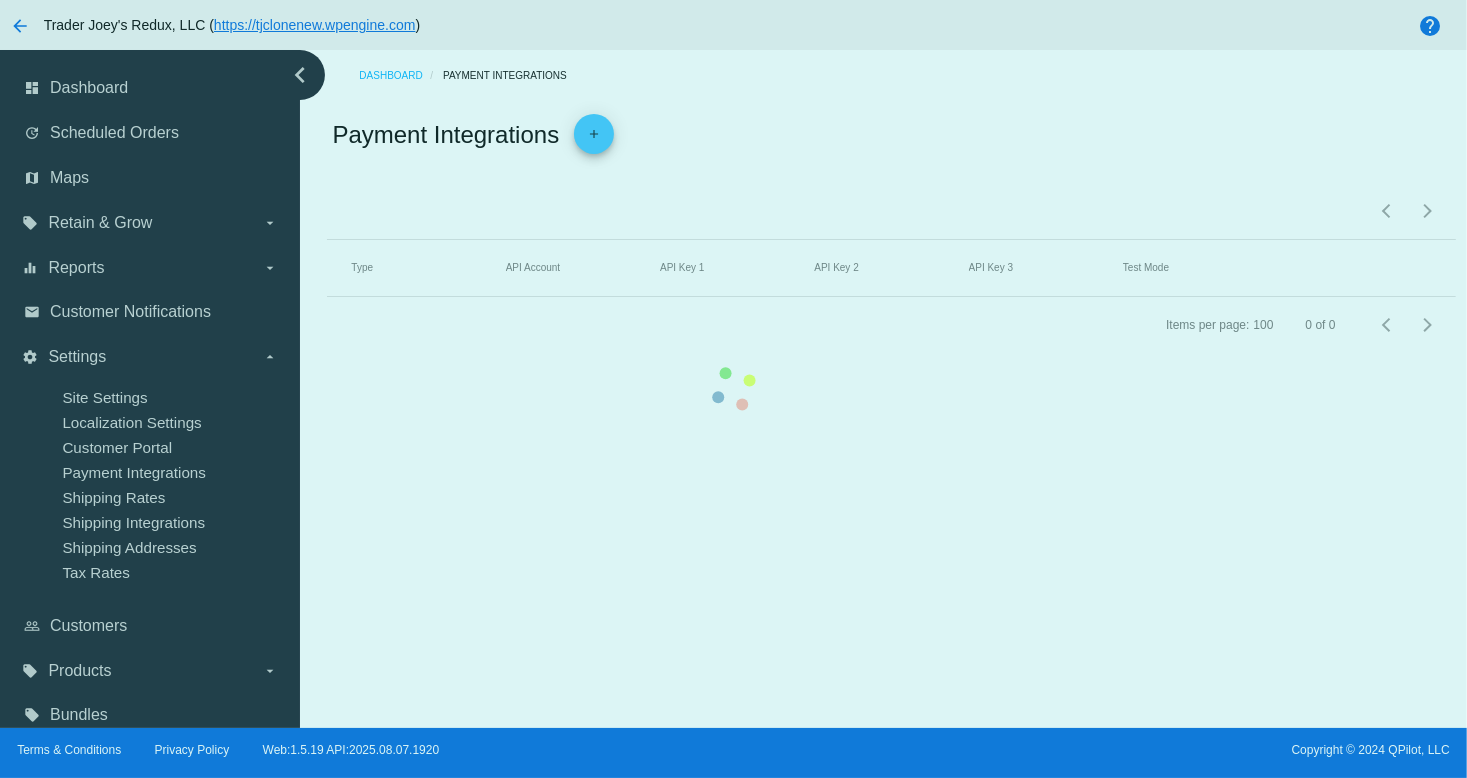 click on "Type   API Account   API Key 1   API Key 2   API Key 3   Test Mode" 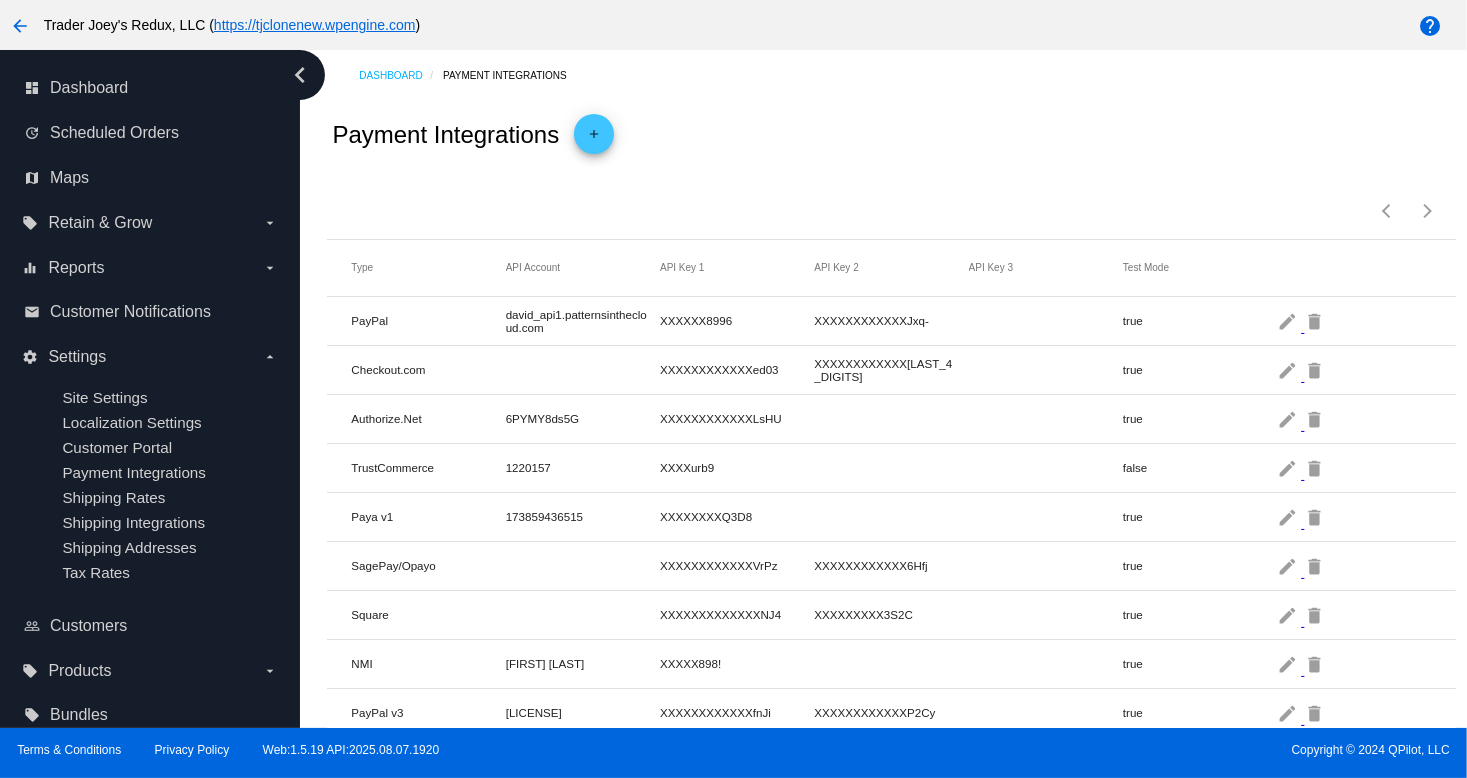click on "Payment Integrations
add" 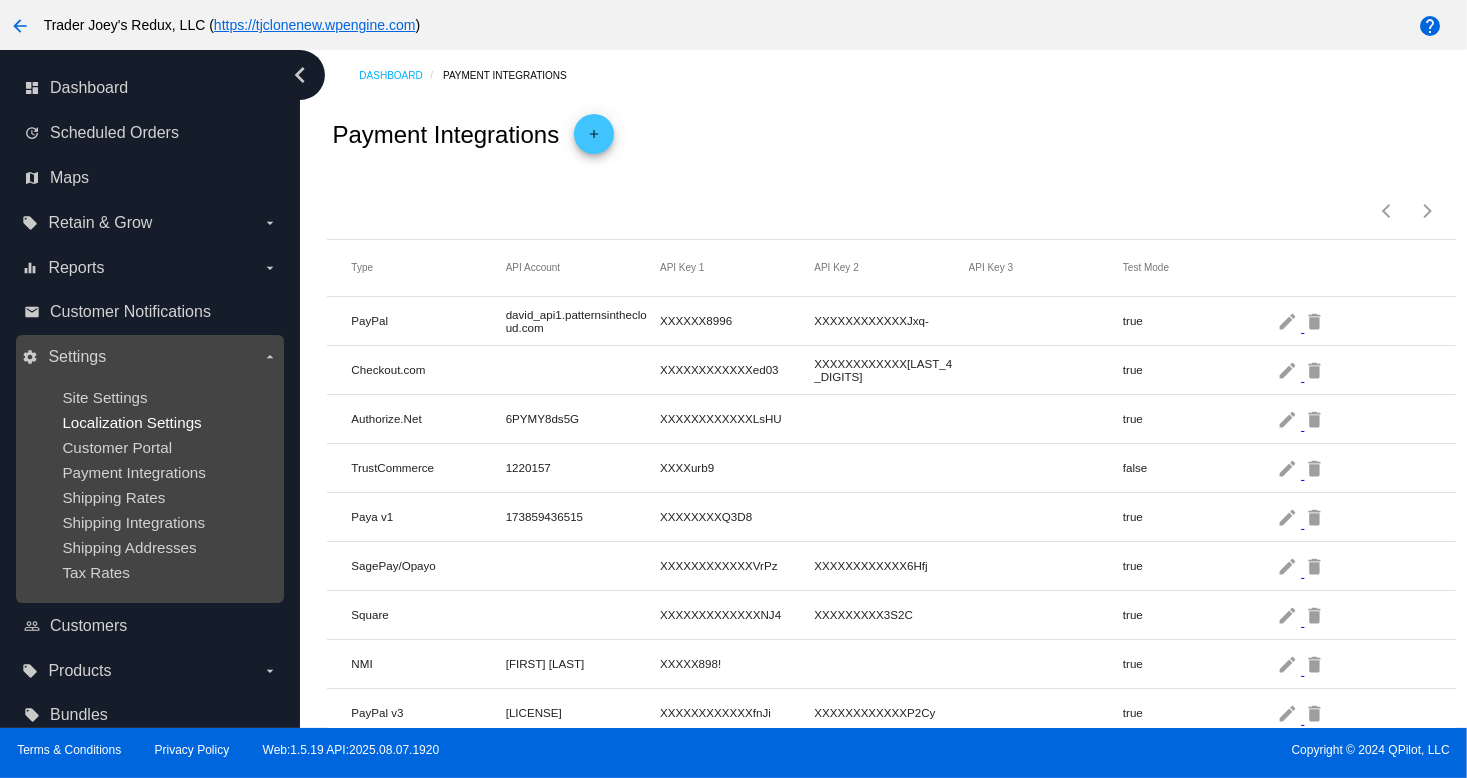 click on "Localization Settings" at bounding box center [131, 422] 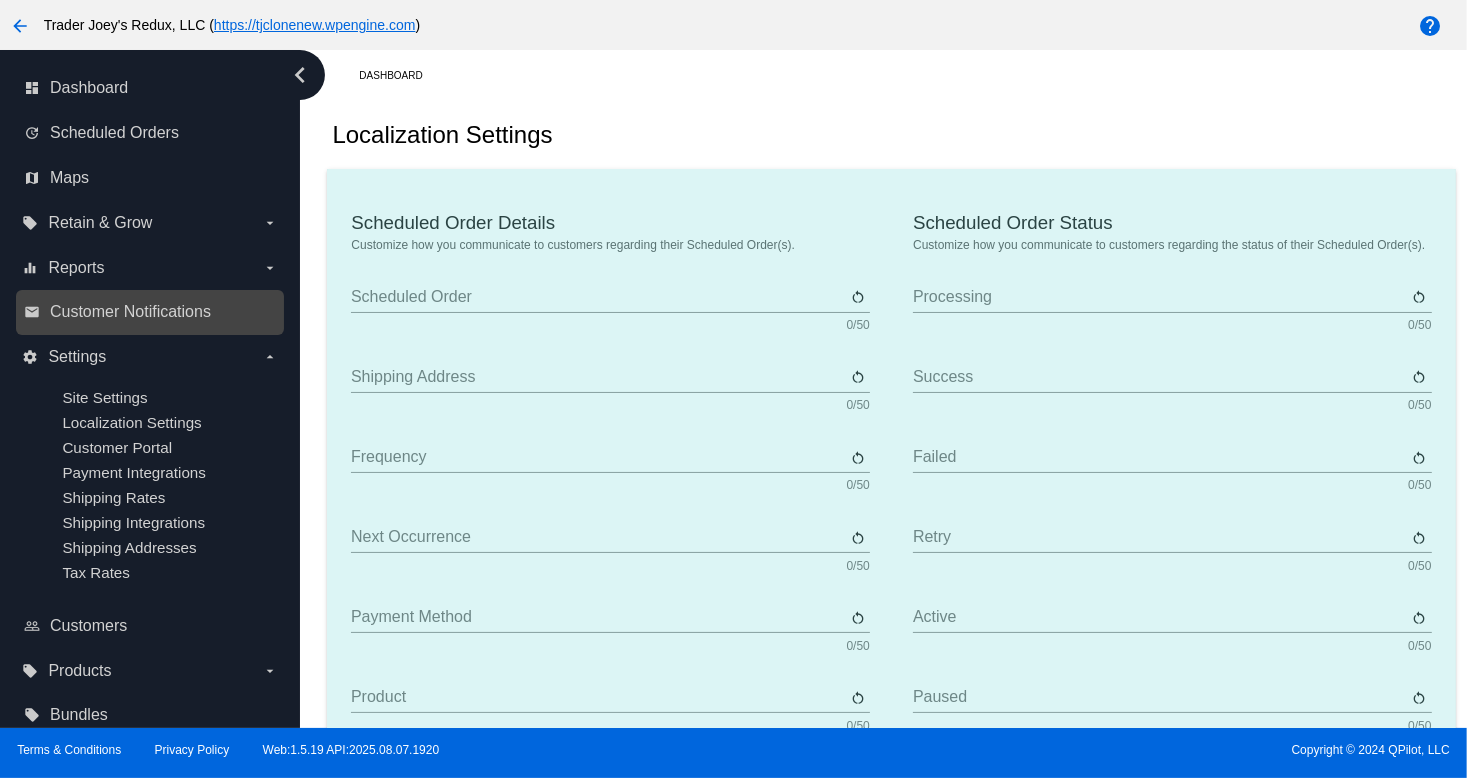click on "email
Customer Notifications" at bounding box center [150, 312] 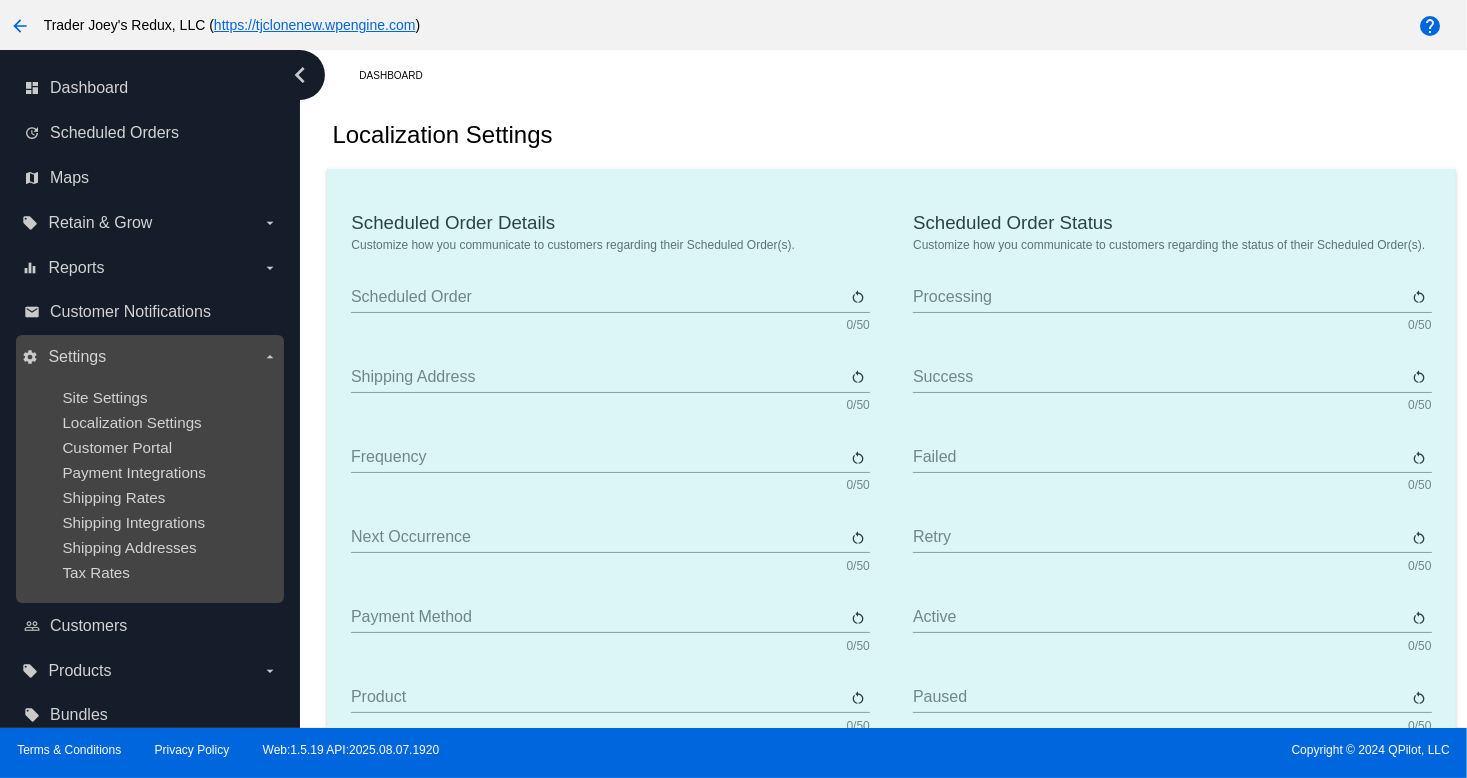 type on "Scheduled Order" 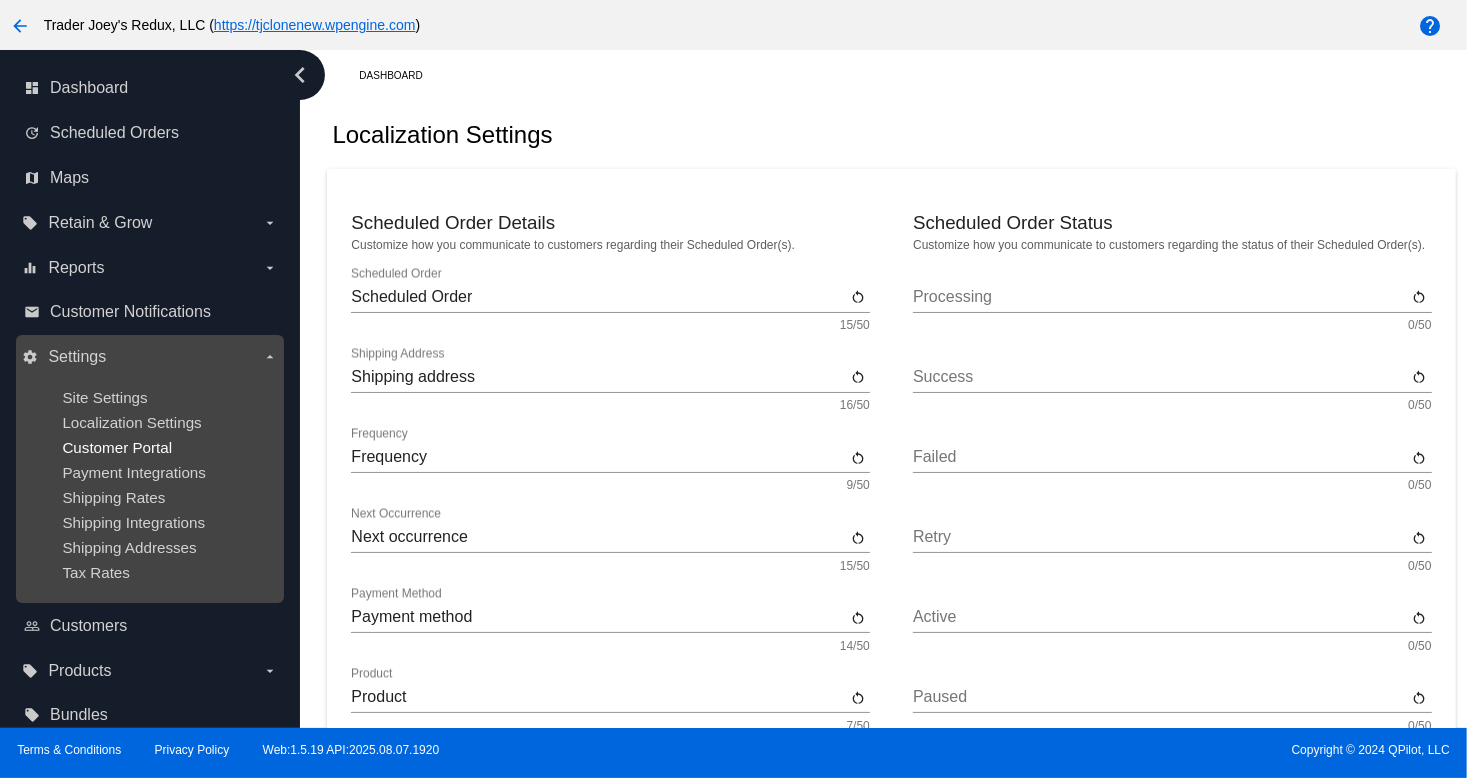 click on "Customer Portal" at bounding box center (117, 447) 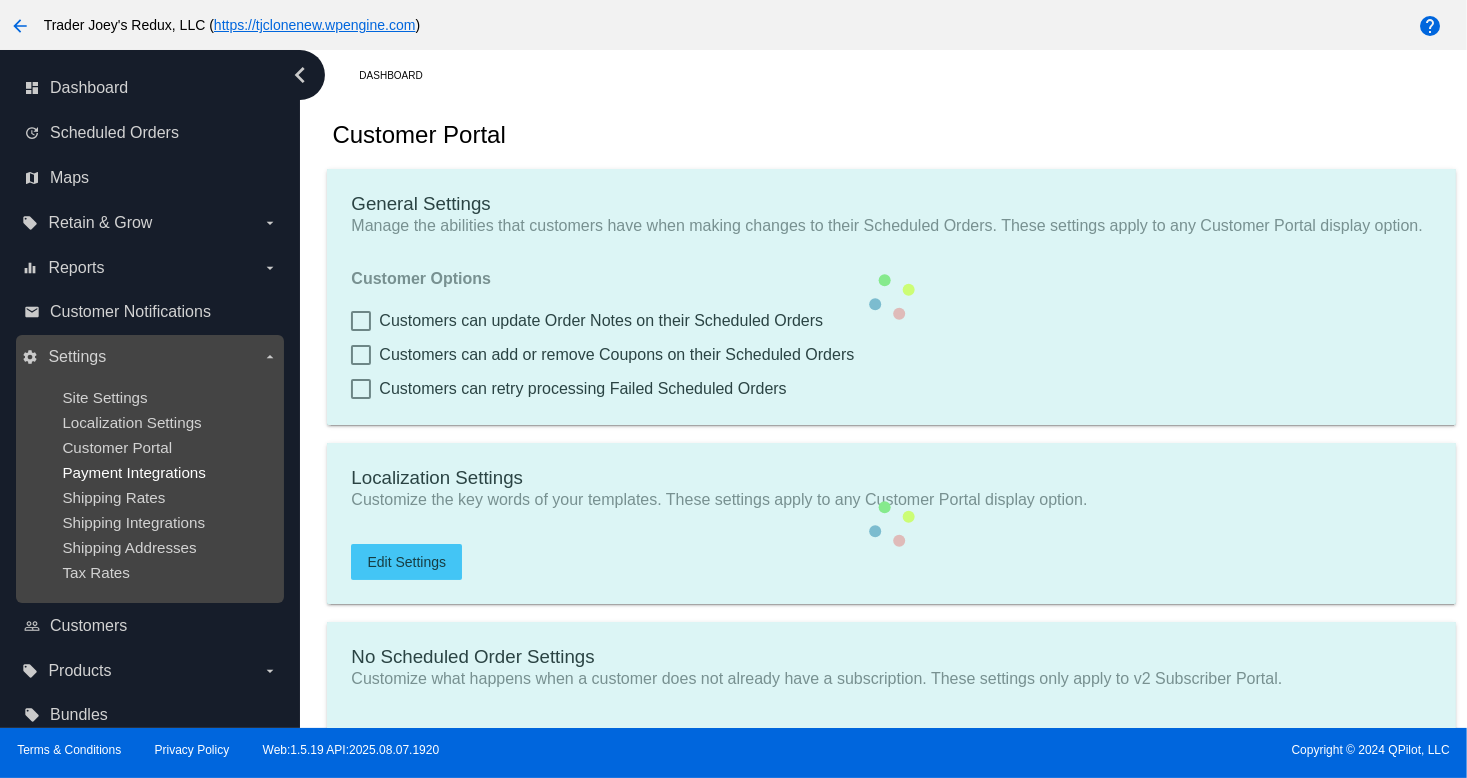 checkbox on "true" 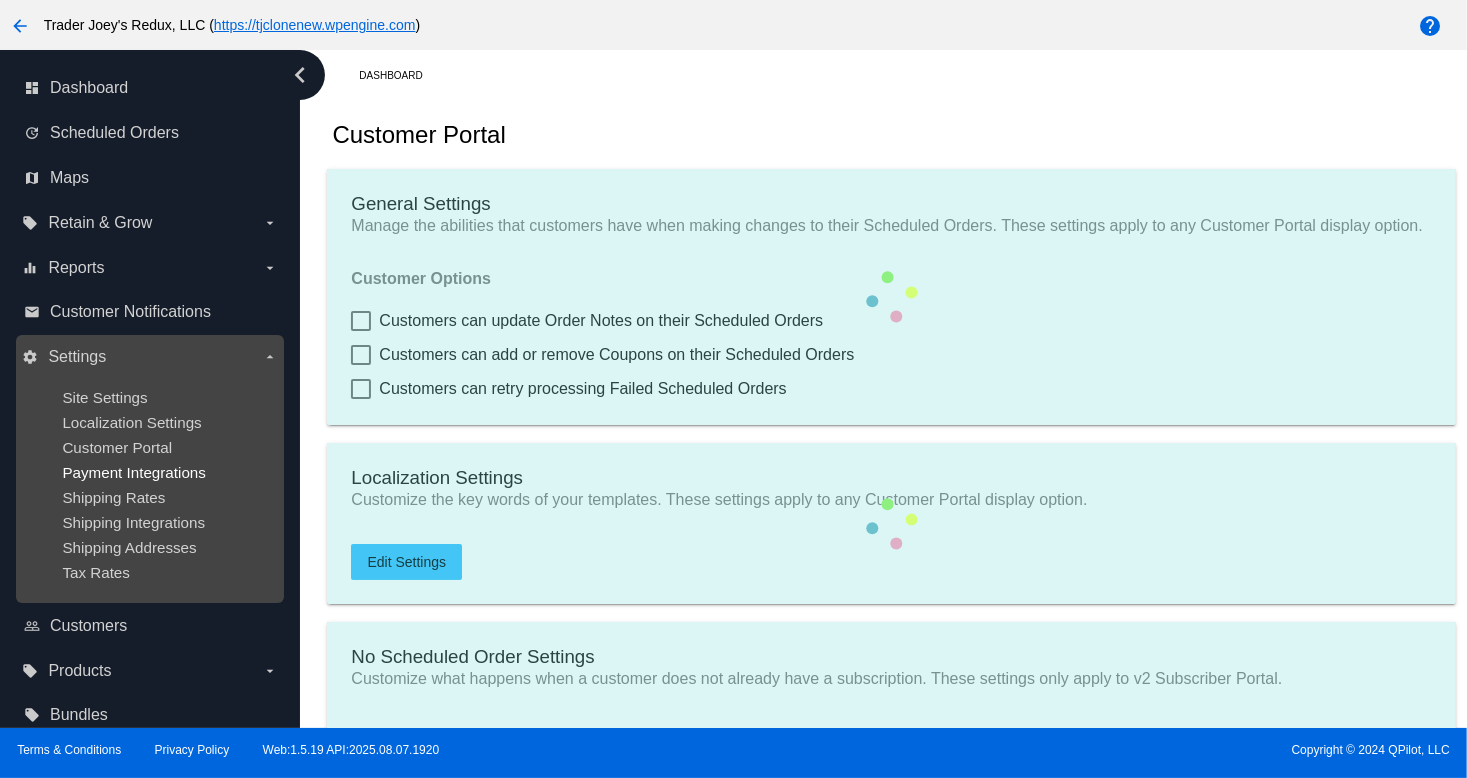 checkbox on "true" 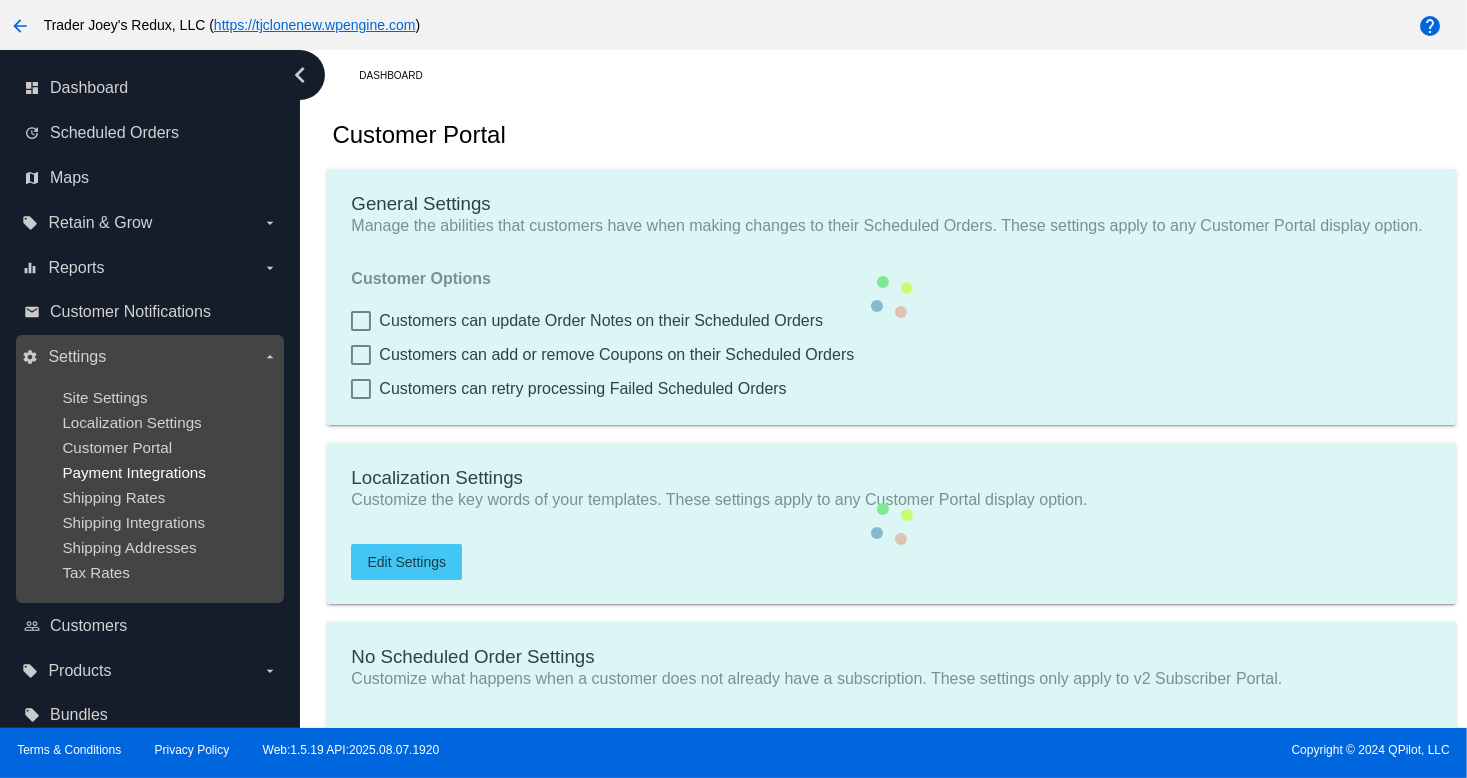 checkbox on "true" 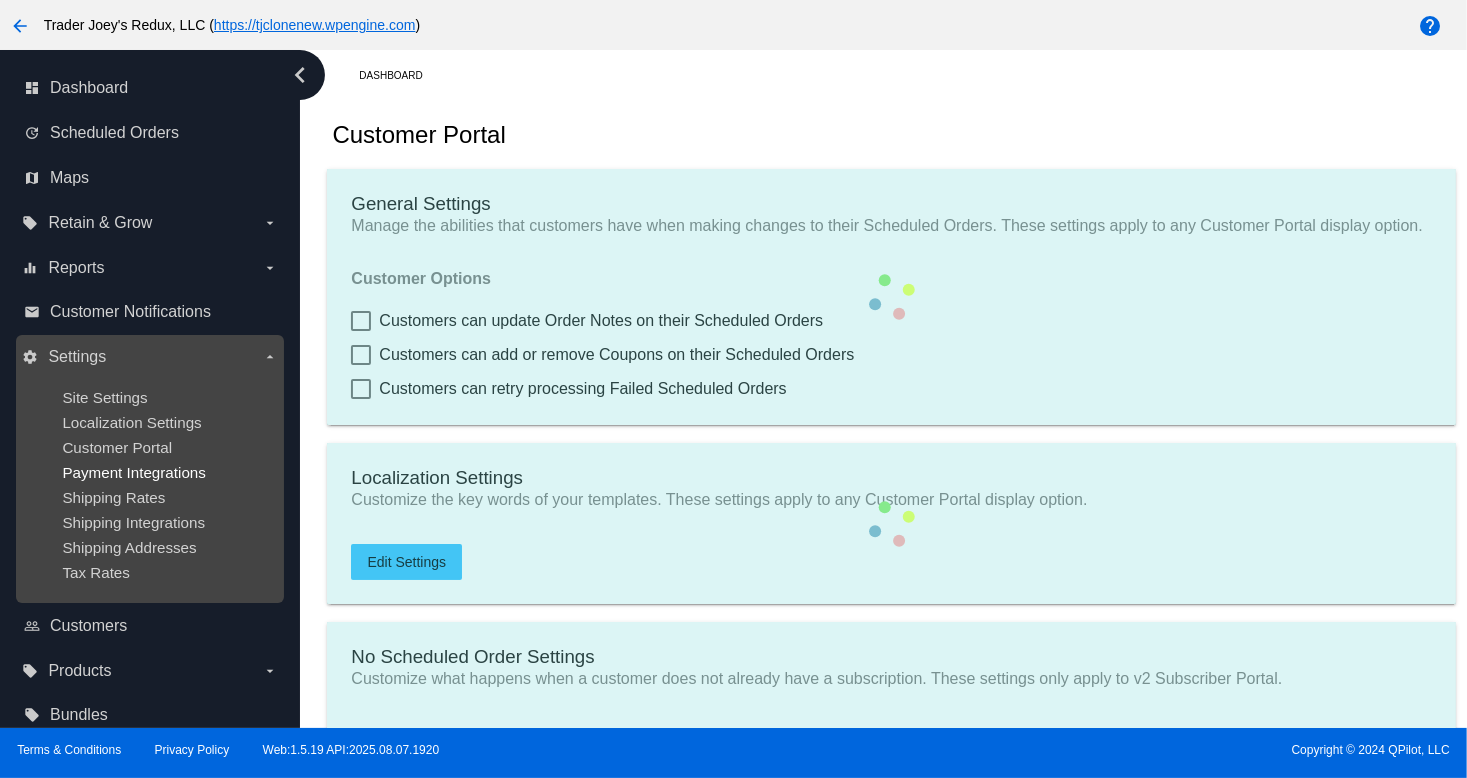 type on "Create a Subscription" 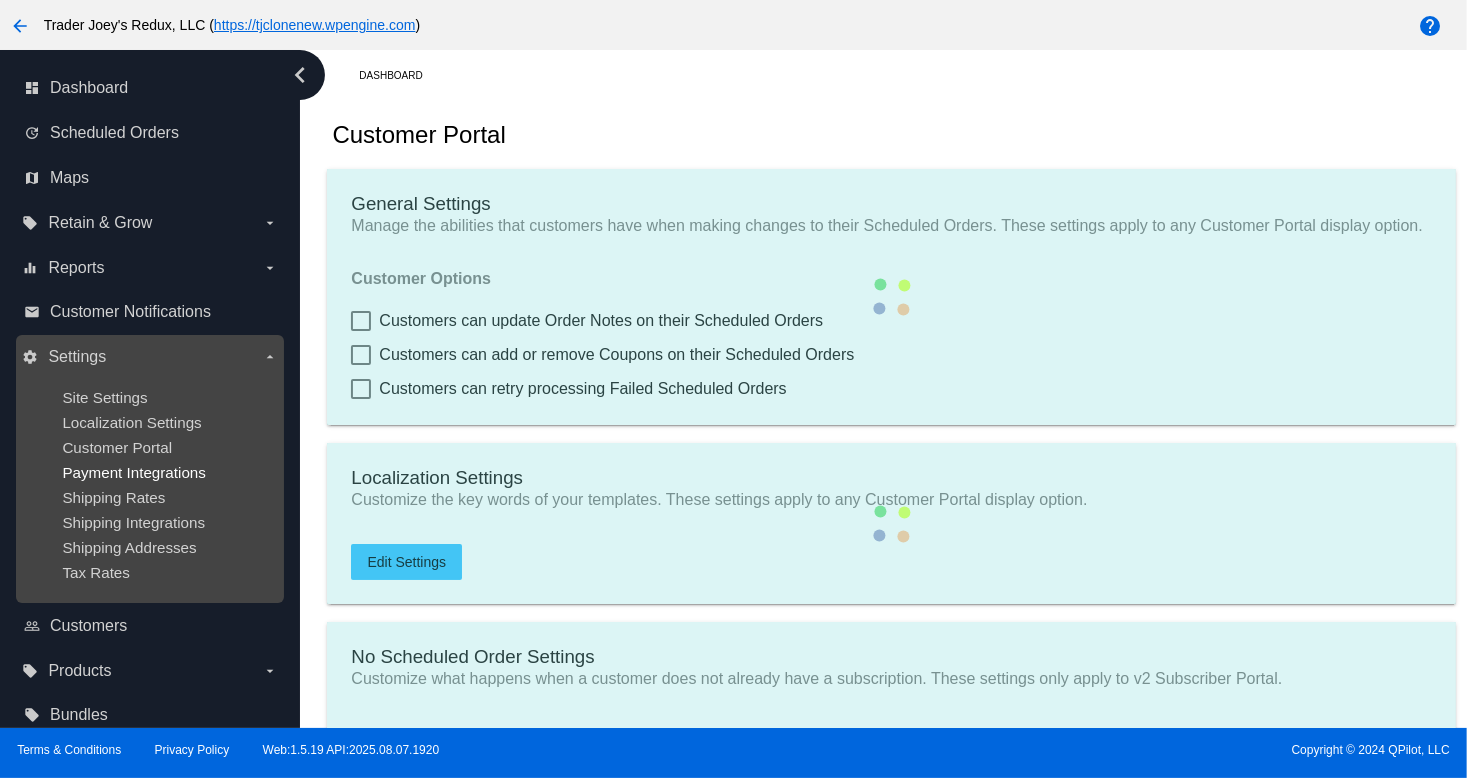 type on "https://tjclonenew.wpengine.com//my-account/scheduled-orders//?action=create-scheduled-order&customer=[CUSTOMER_ID]" 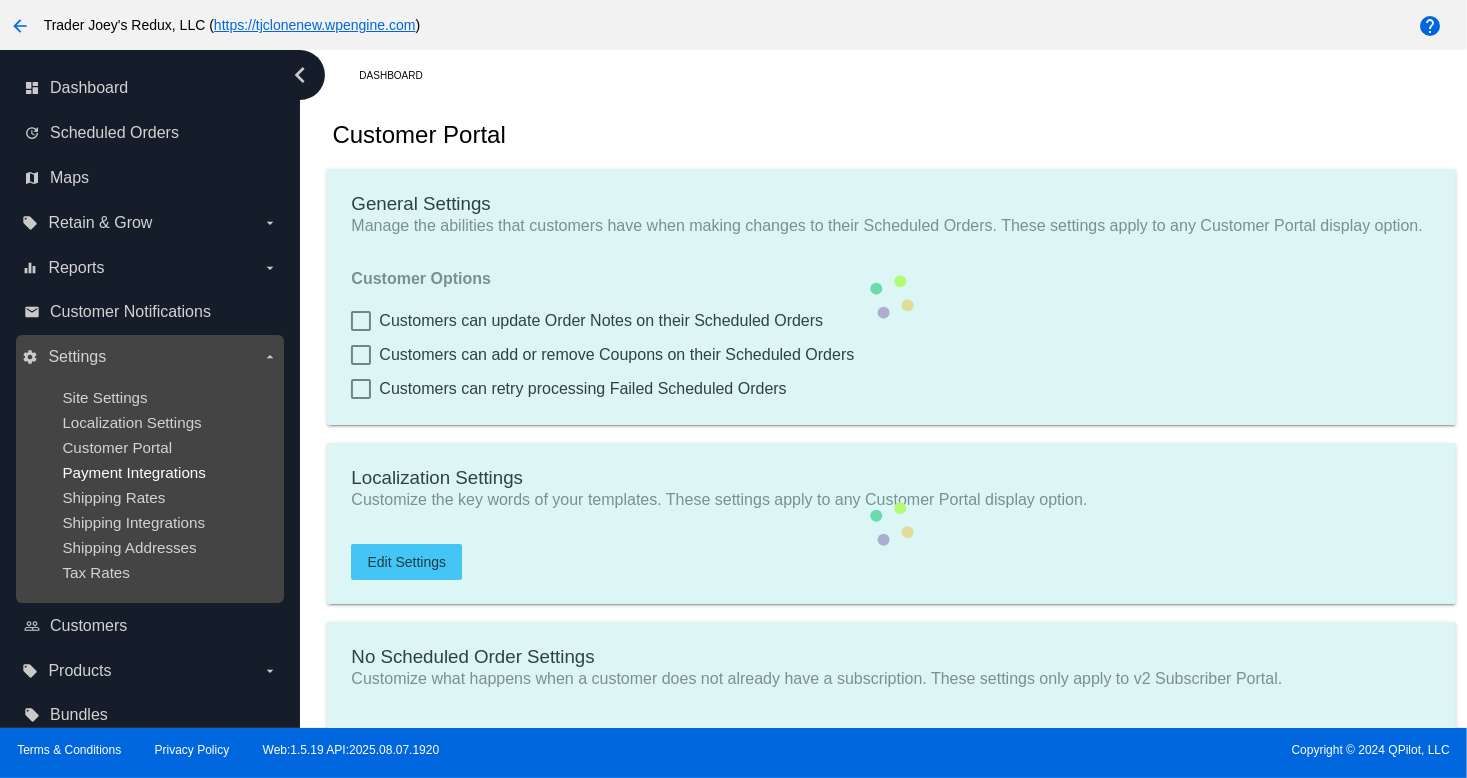 checkbox on "true" 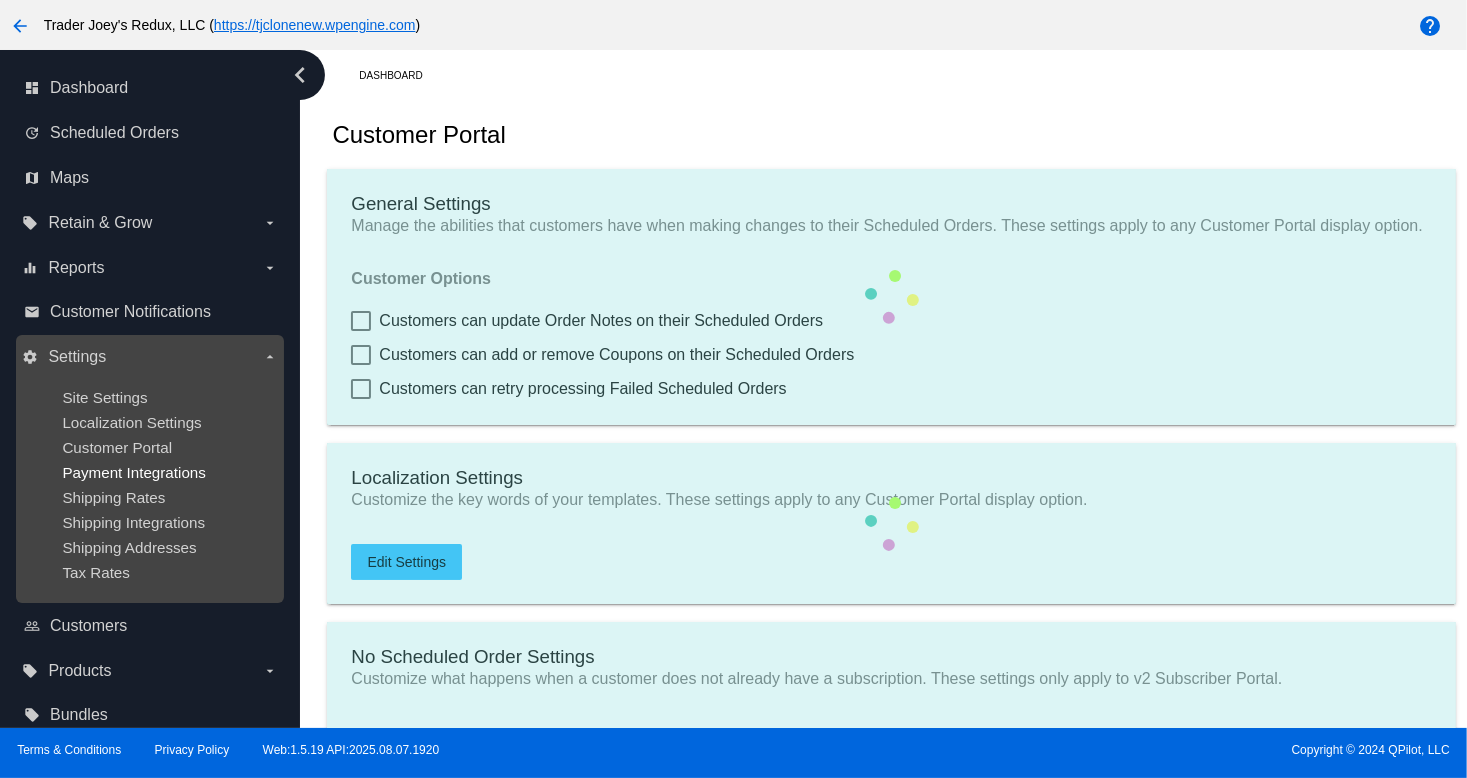 checkbox on "true" 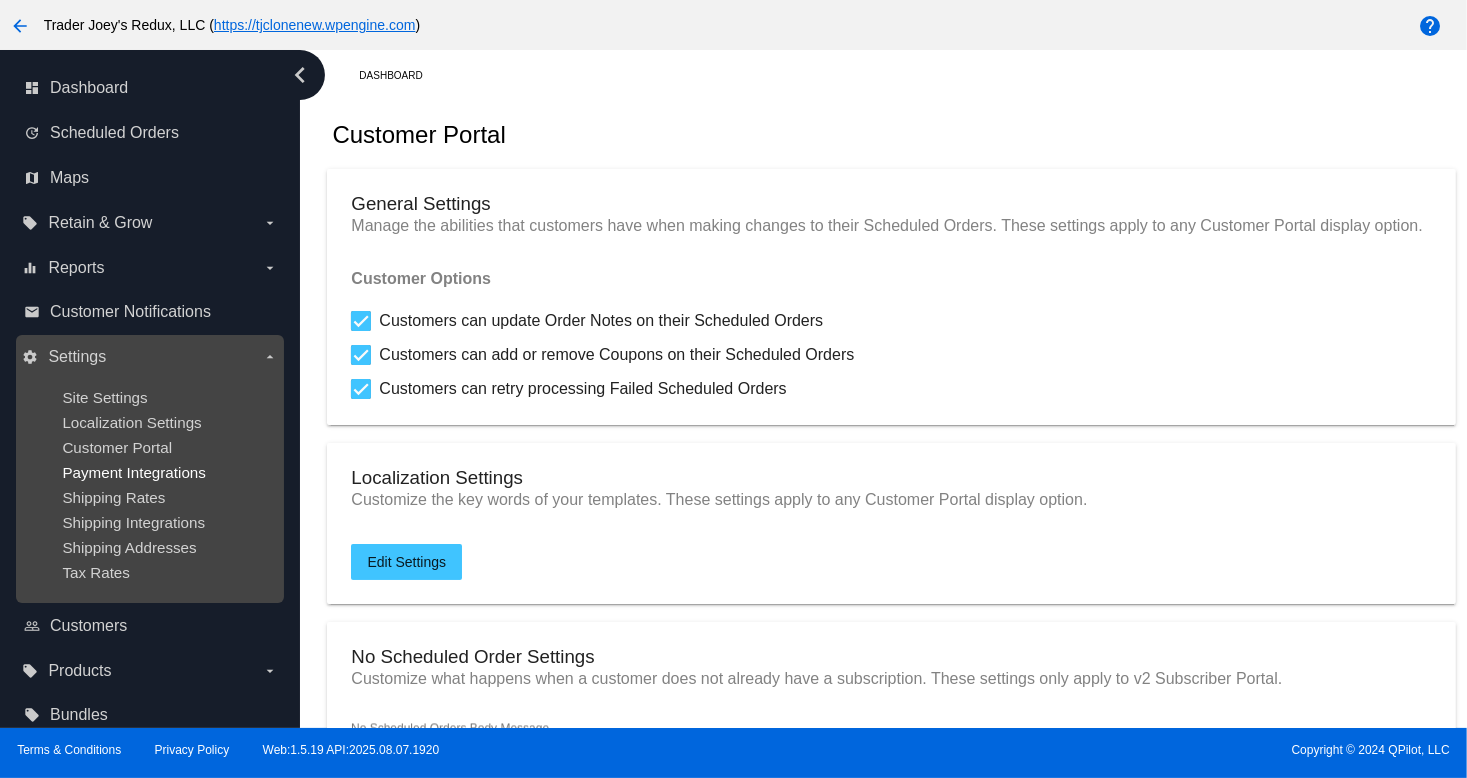 click on "Payment Integrations" at bounding box center [134, 472] 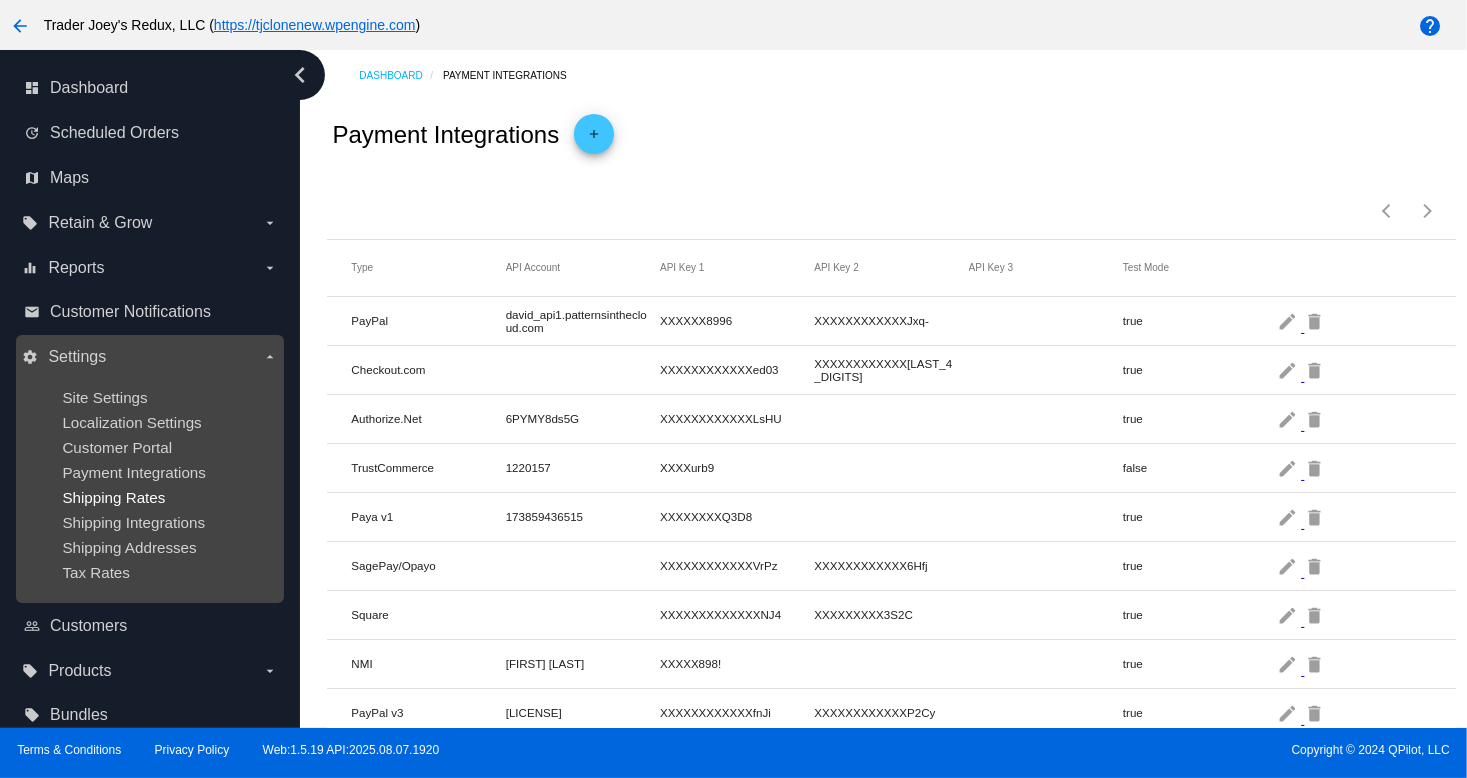 click on "Shipping Rates" at bounding box center (113, 497) 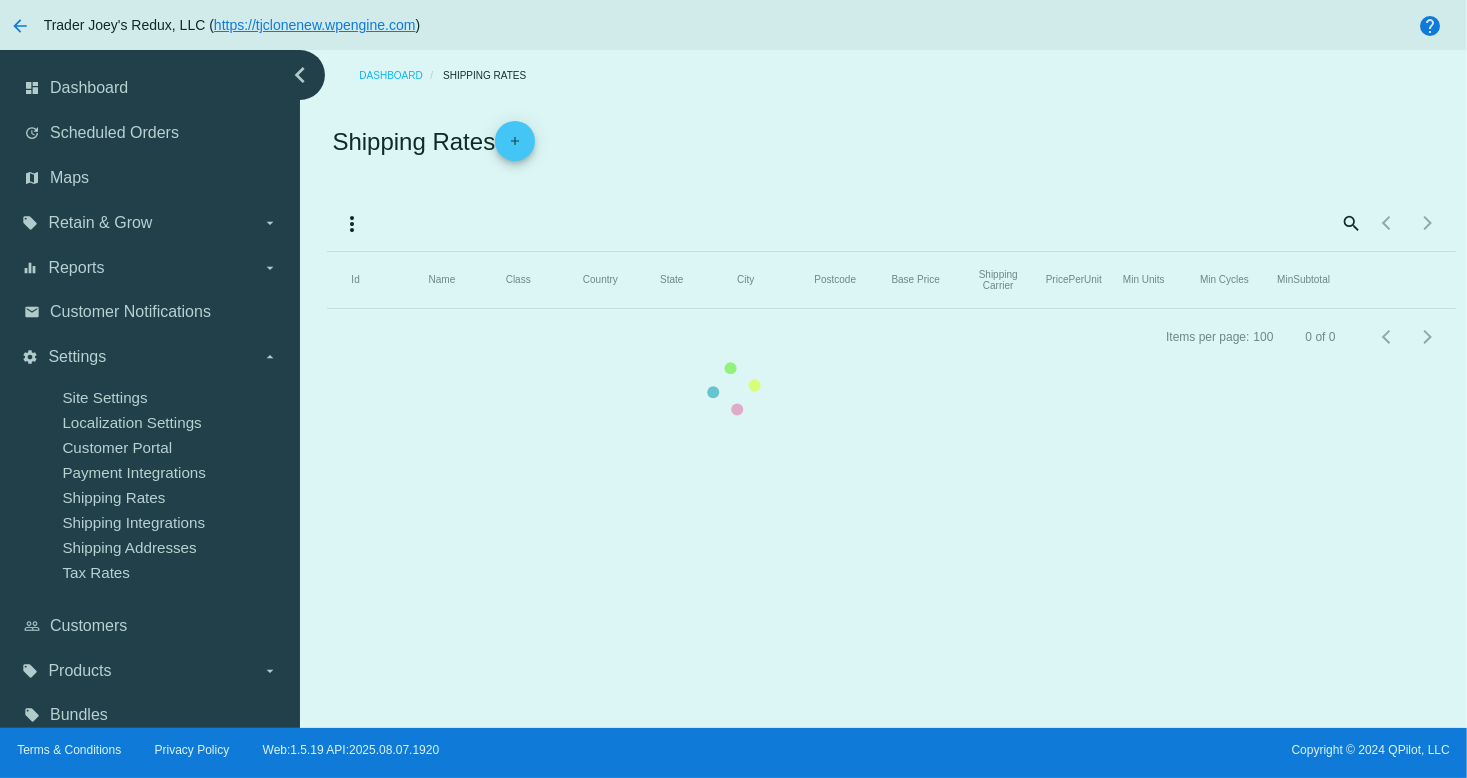 drag, startPoint x: 111, startPoint y: 474, endPoint x: 96, endPoint y: 474, distance: 15 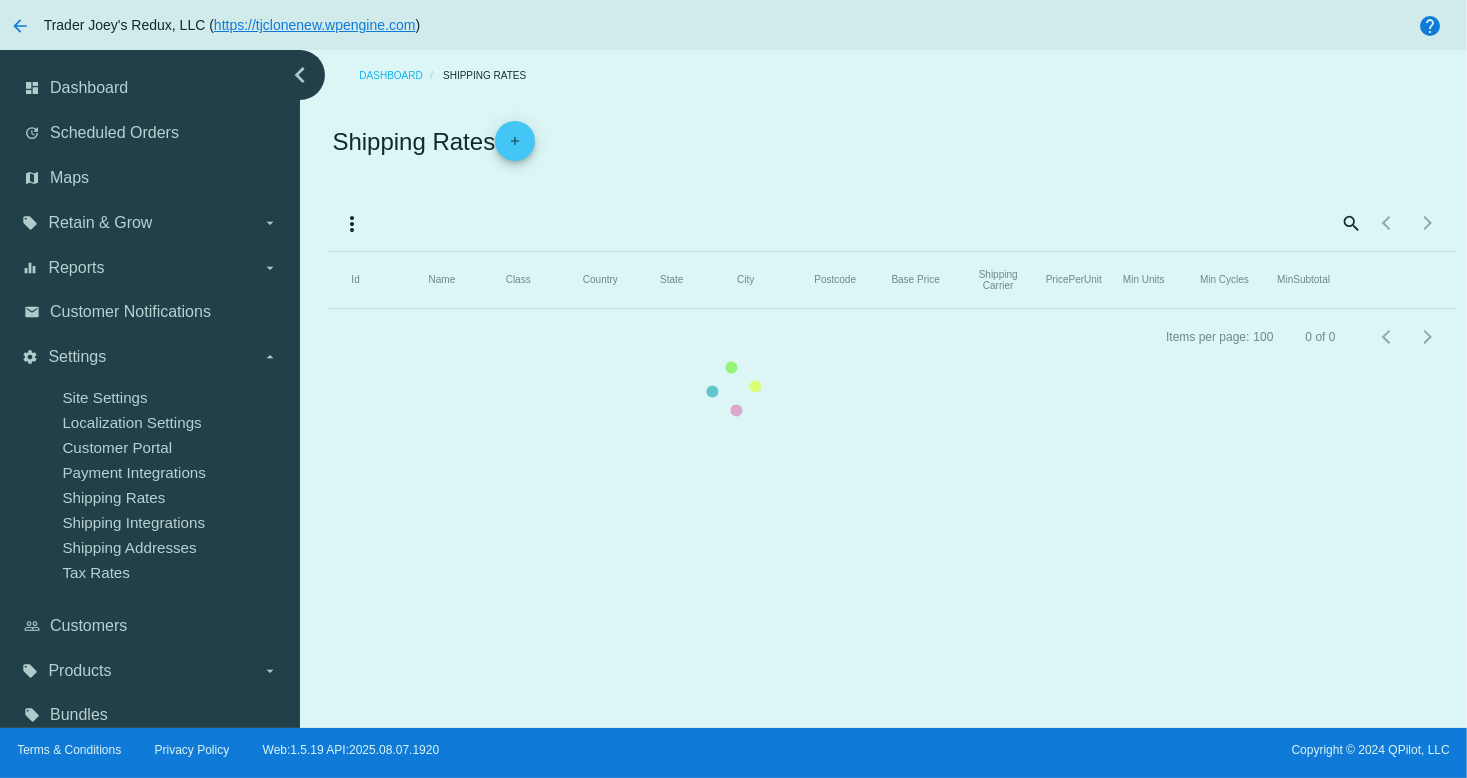 click on "Id   Name   Class   Country   State   City   Postcode   Base Price   Shipping Carrier   PricePerUnit   Min Units   Min Cycles   MinSubtotal" 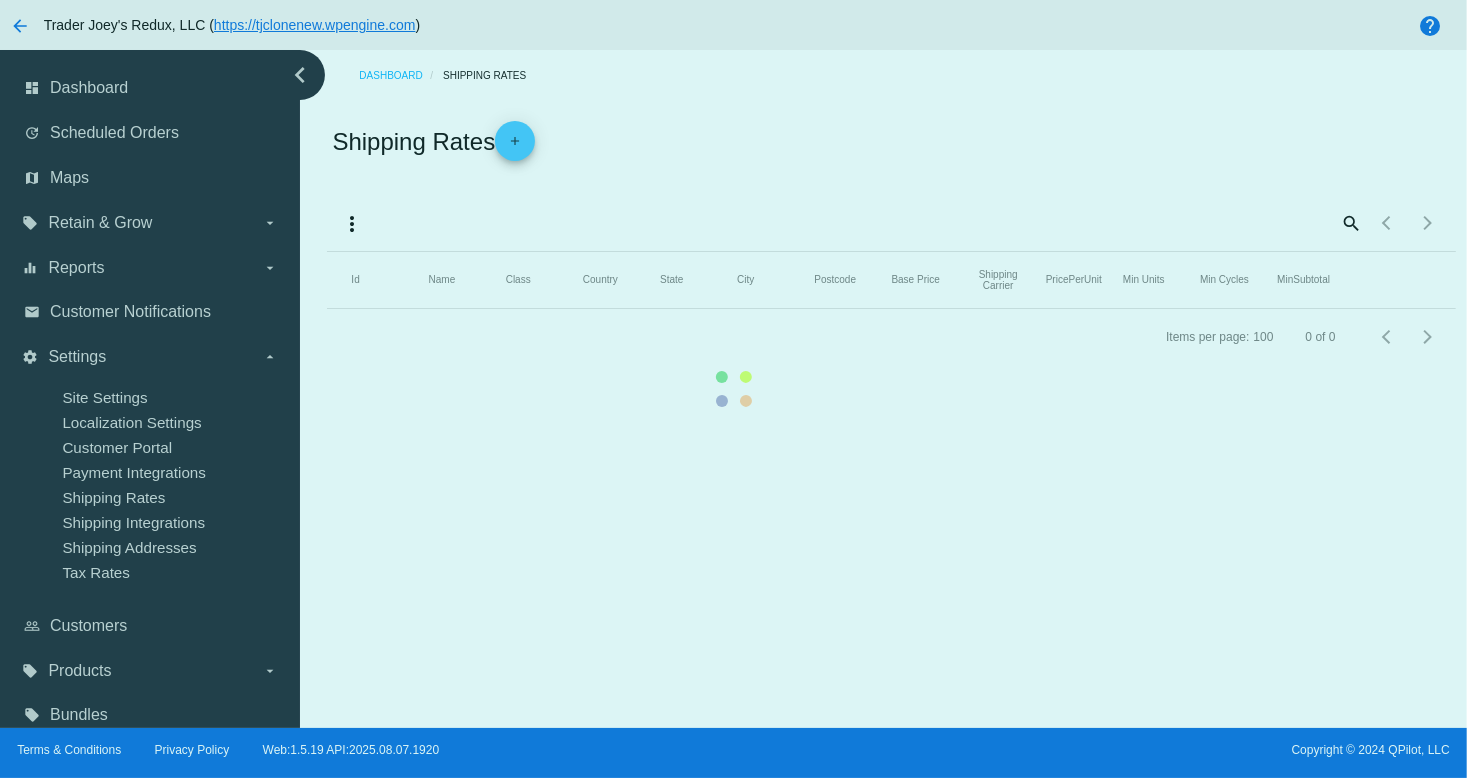 click on "Id   Name   Class   Country   State   City   Postcode   Base Price   Shipping Carrier   PricePerUnit   Min Units   Min Cycles   MinSubtotal" 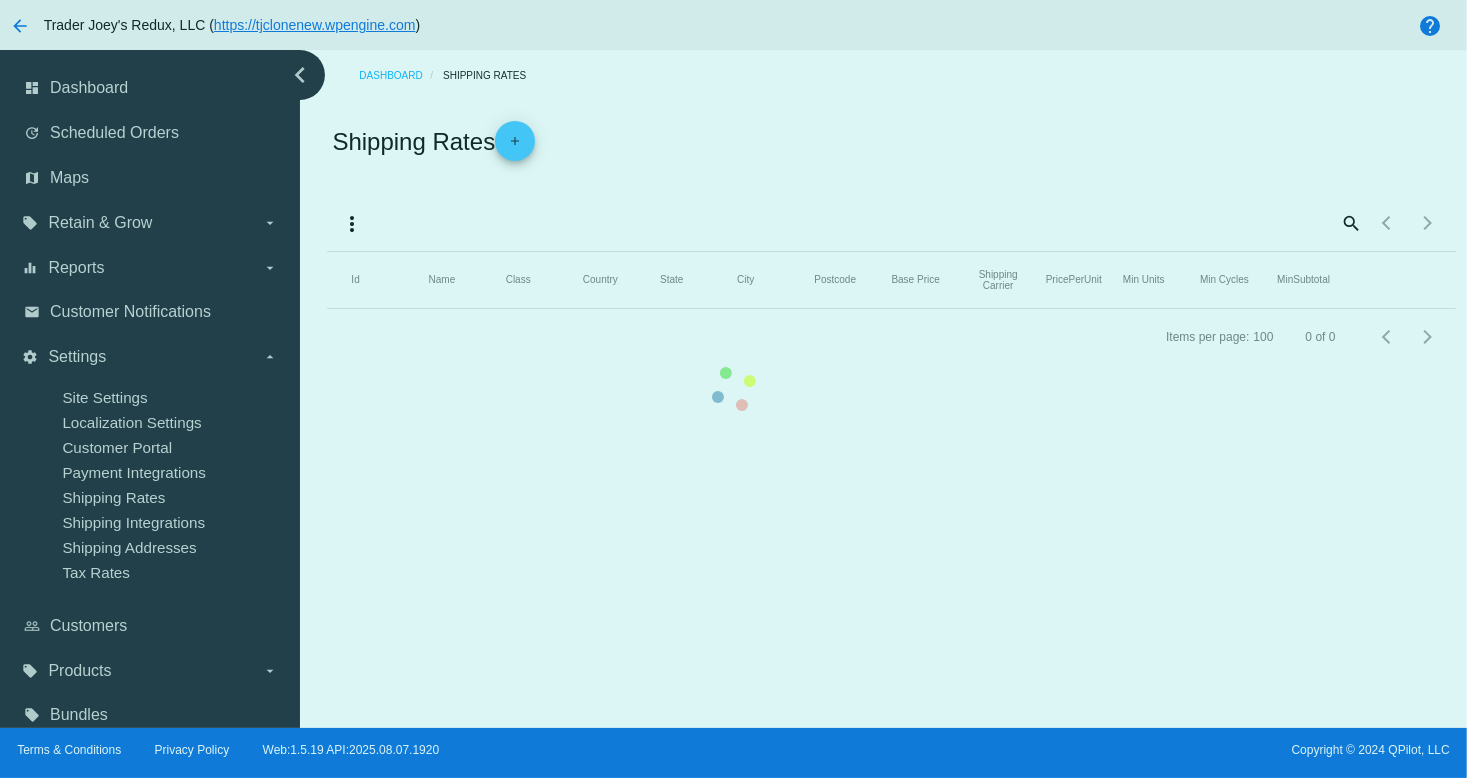 click on "Id   Name   Class   Country   State   City   Postcode   Base Price   Shipping Carrier   PricePerUnit   Min Units   Min Cycles   MinSubtotal" 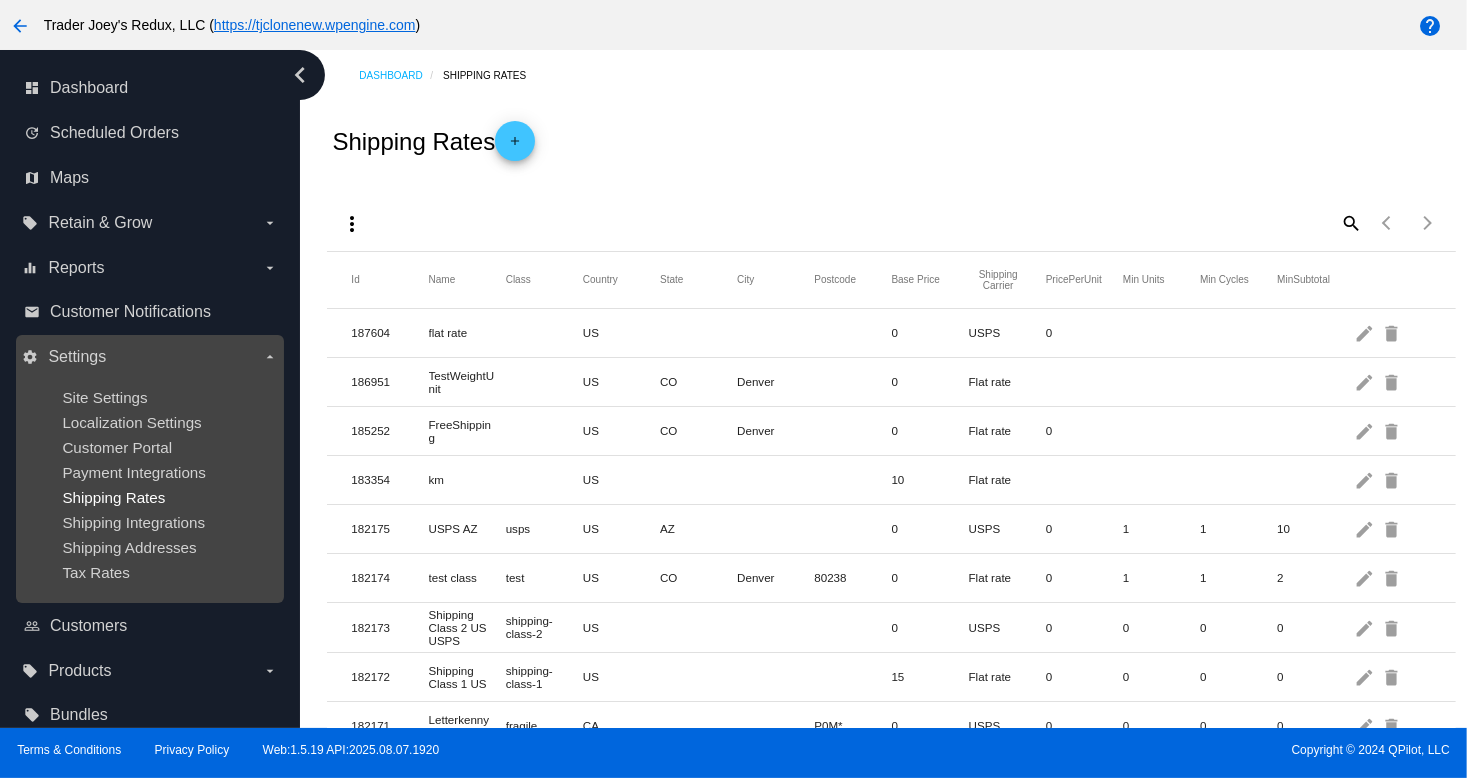 click on "Shipping Rates" at bounding box center [113, 497] 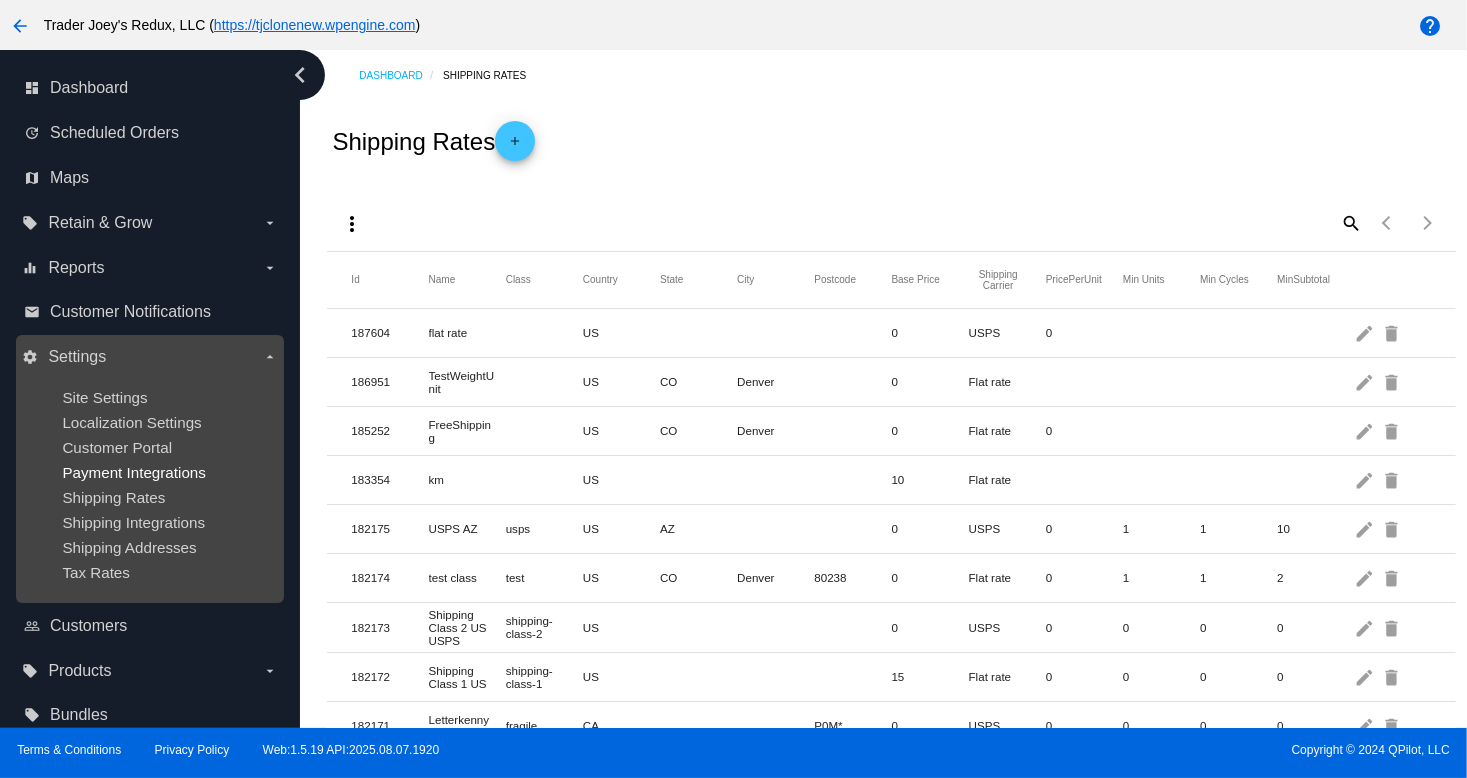 click on "Payment Integrations" at bounding box center (134, 472) 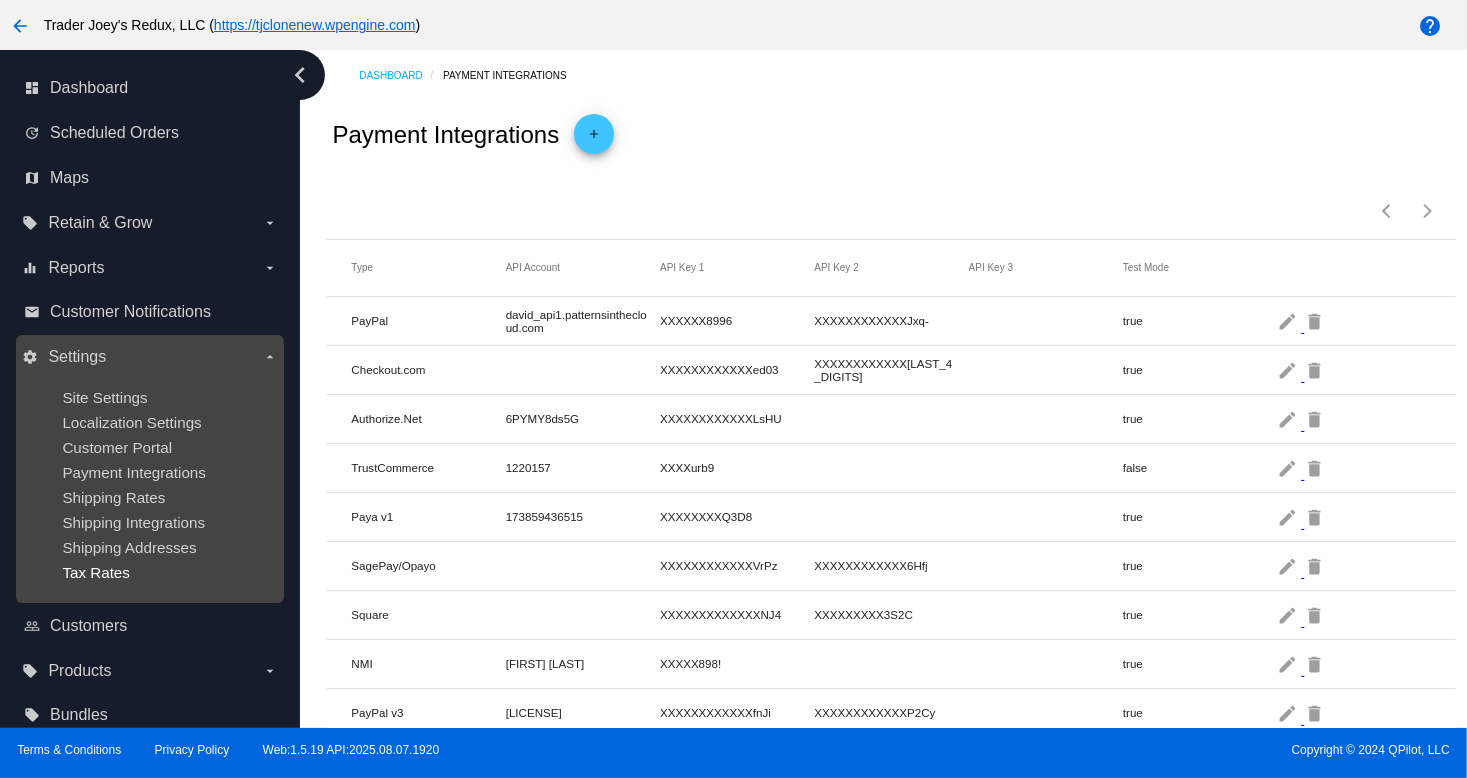 click on "Tax Rates" at bounding box center (96, 572) 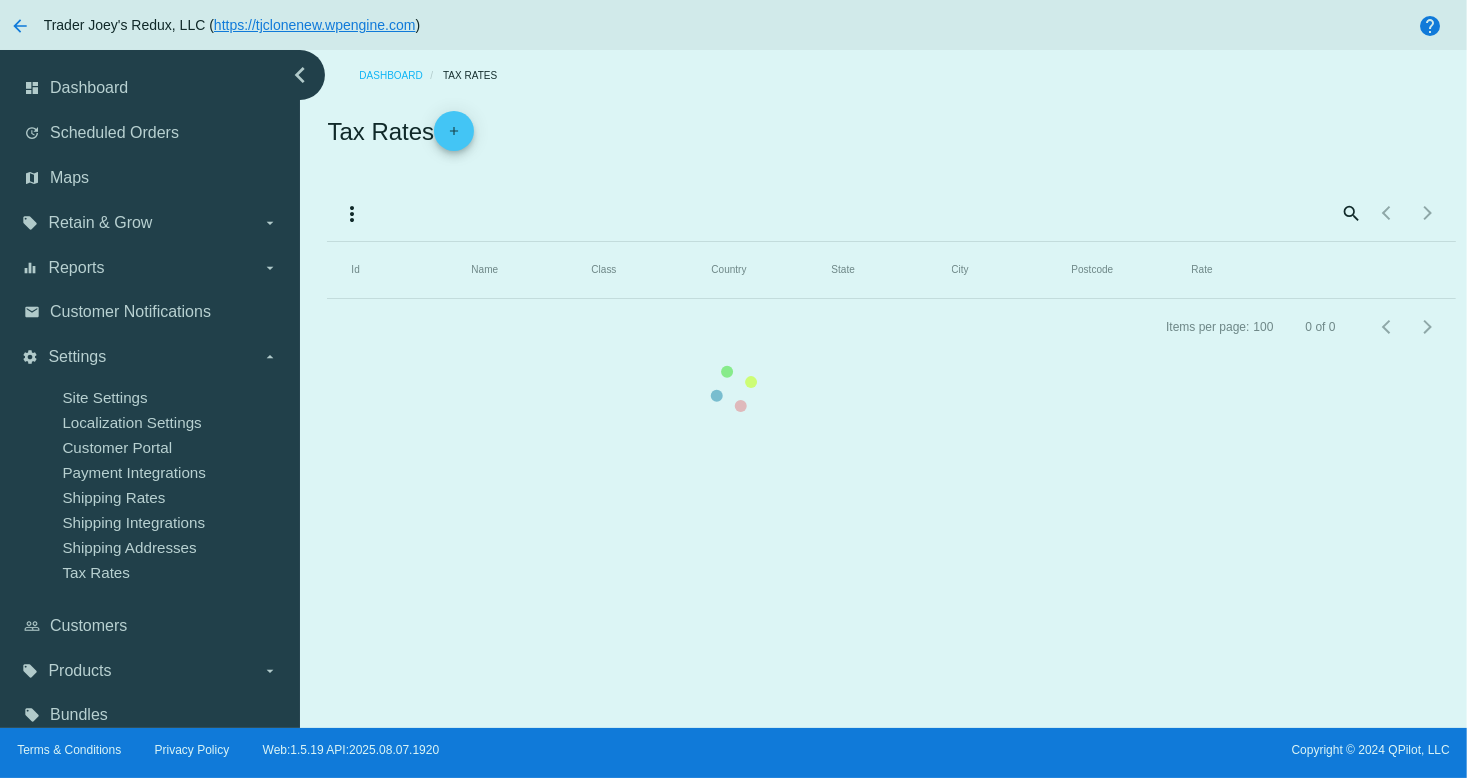 click on "Id Name Class Country State City Postcode Rate" 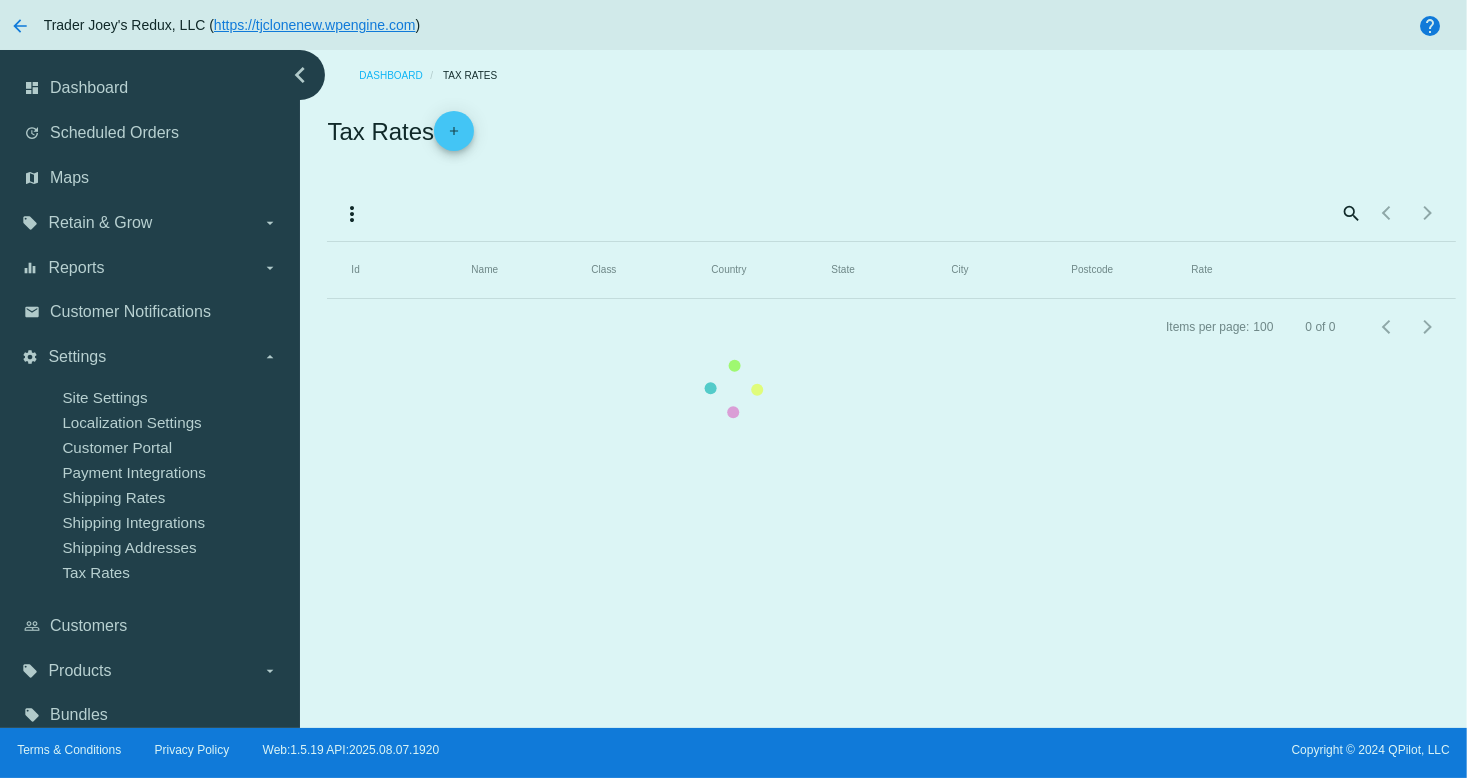 click on "Id Name Class Country State City Postcode Rate" 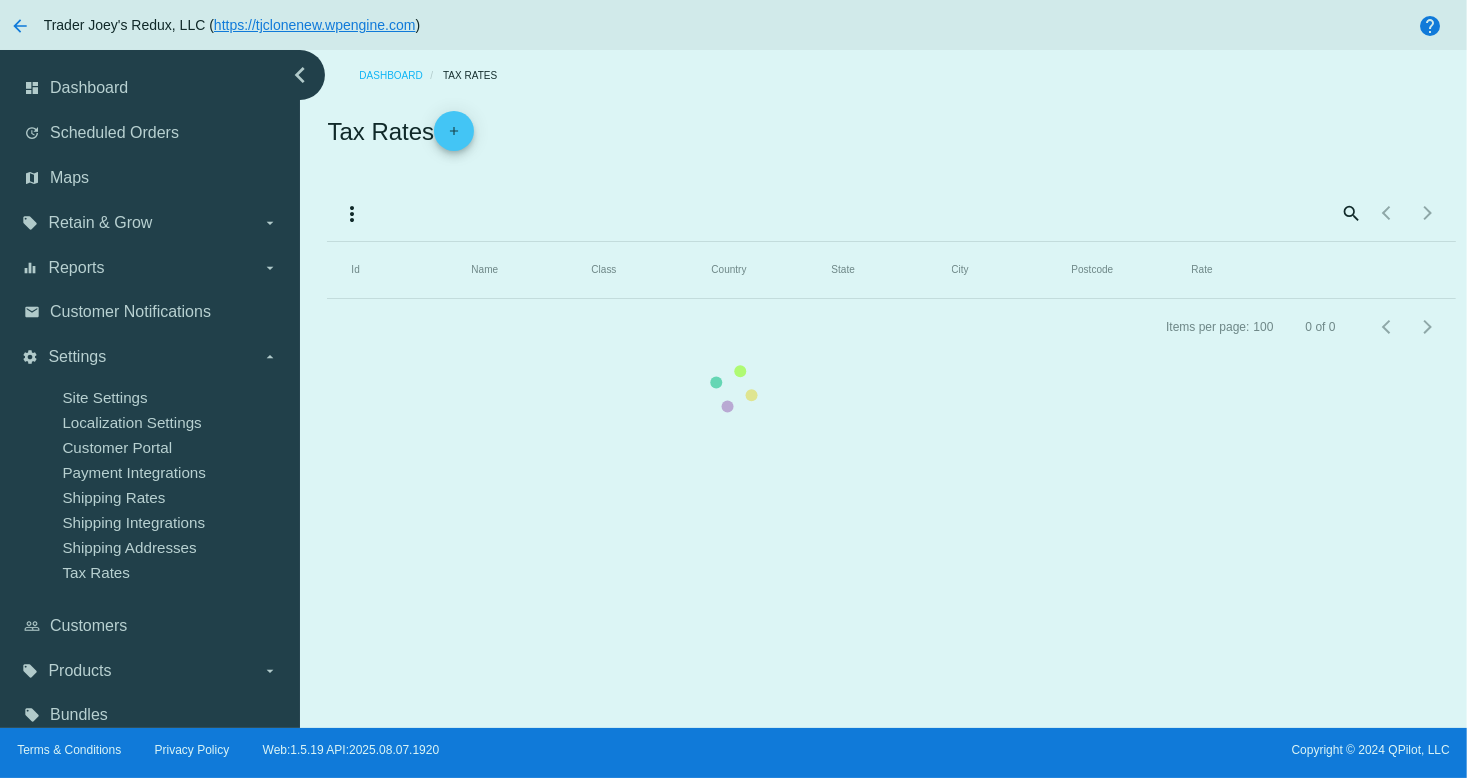 click on "Id Name Class Country State City Postcode Rate" 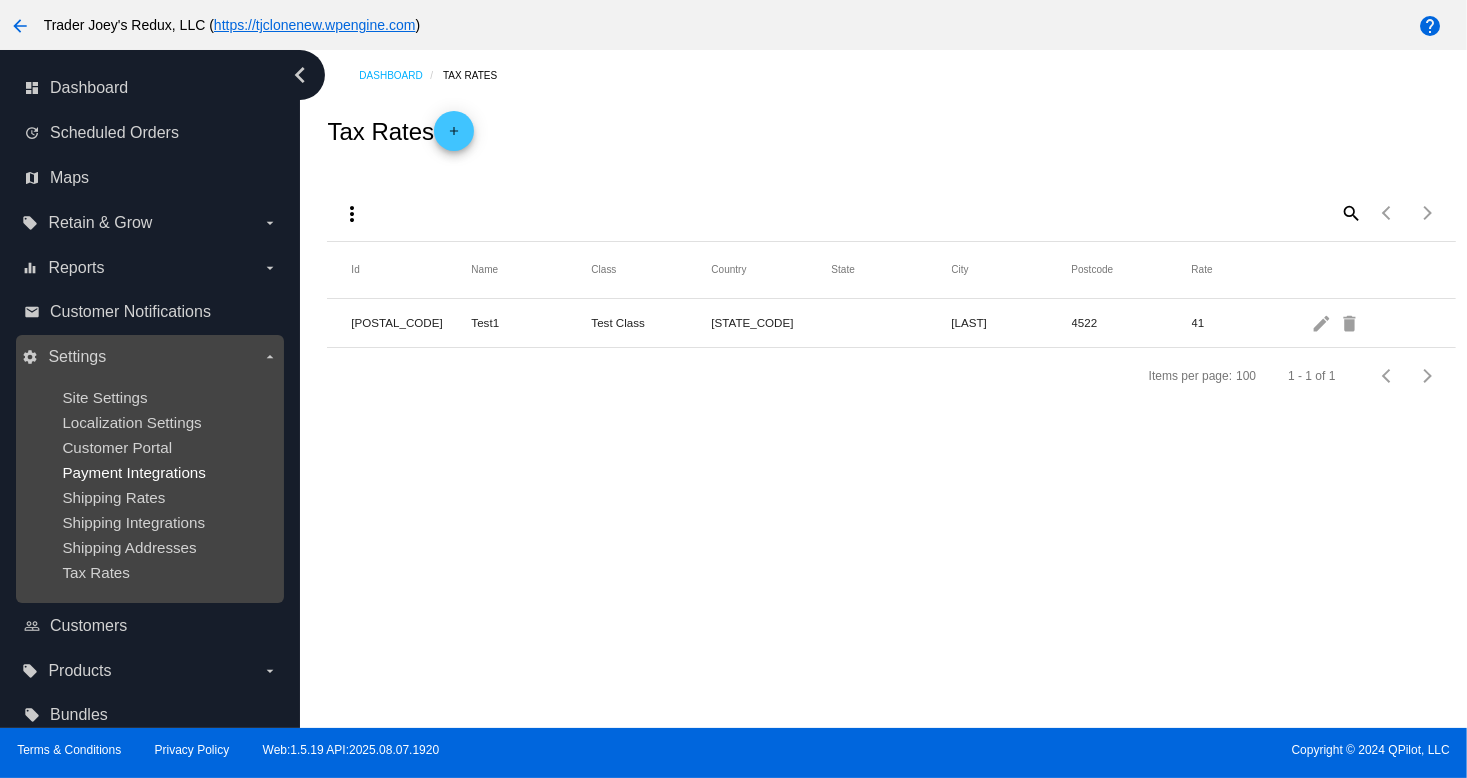 click on "Site Settings
Localization Settings
Customer Portal
Payment Integrations
Shipping Rates
Shipping Integrations
Shipping Addresses
Tax Rates" at bounding box center [149, 485] 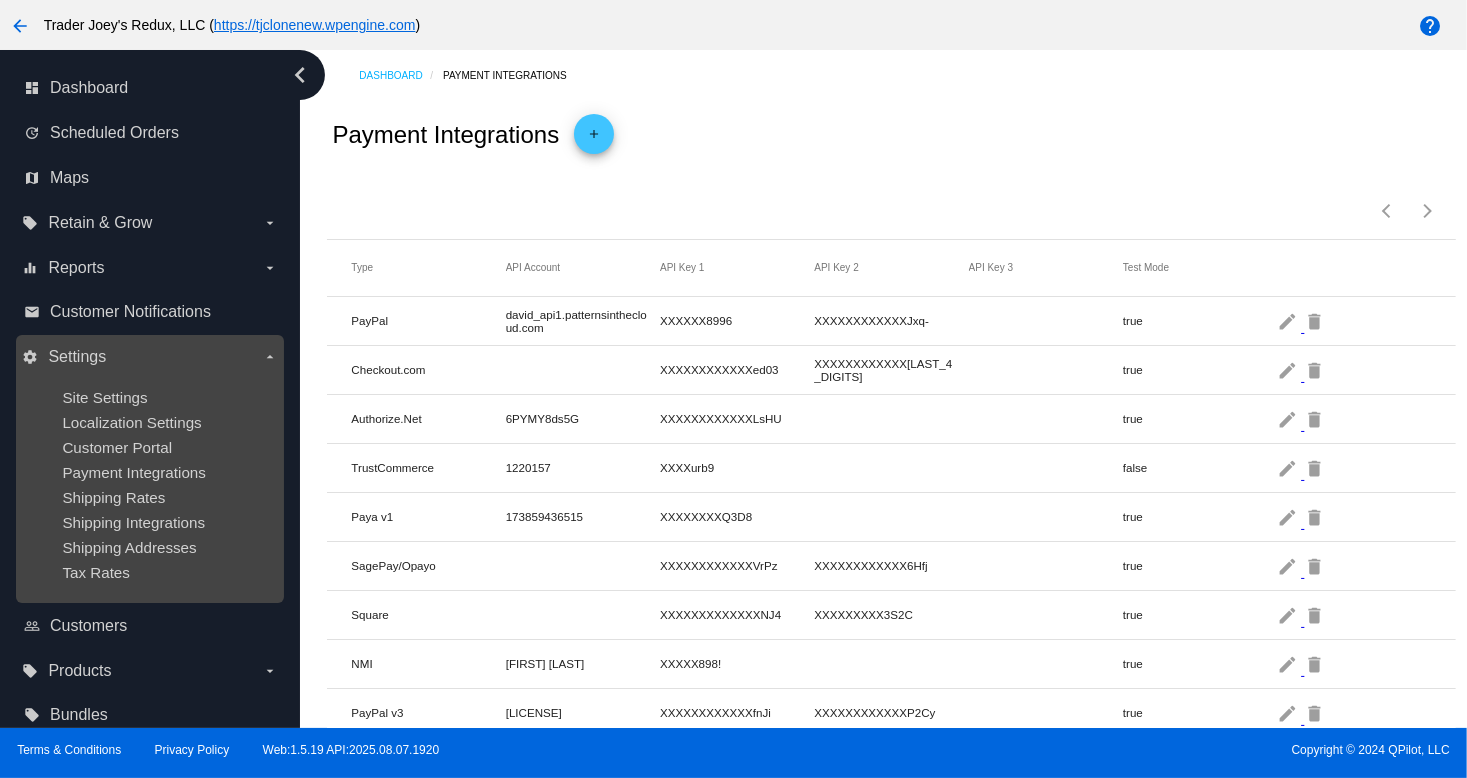 click on "Customer Portal" at bounding box center [165, 447] 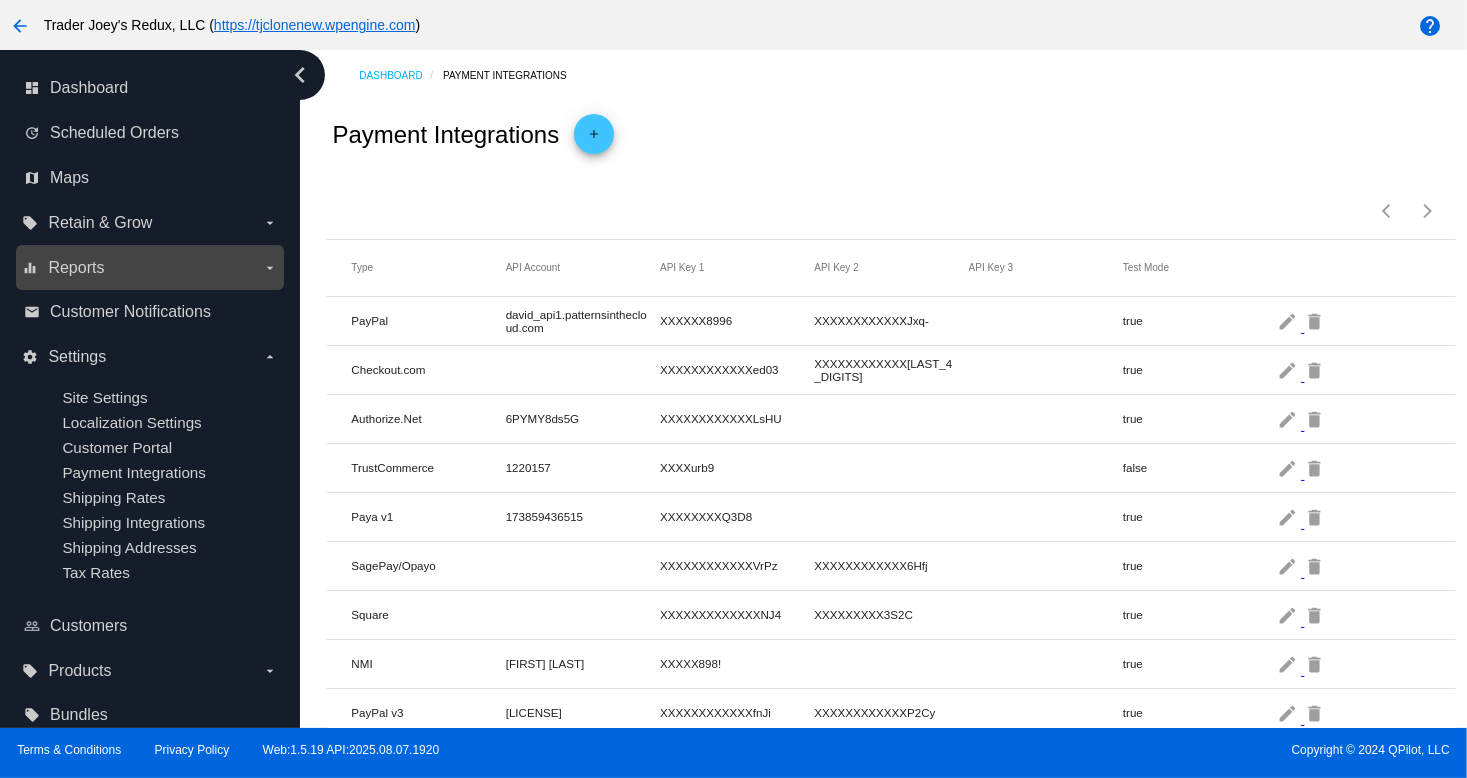 click on "equalizer
Reports
arrow_drop_down" at bounding box center [149, 268] 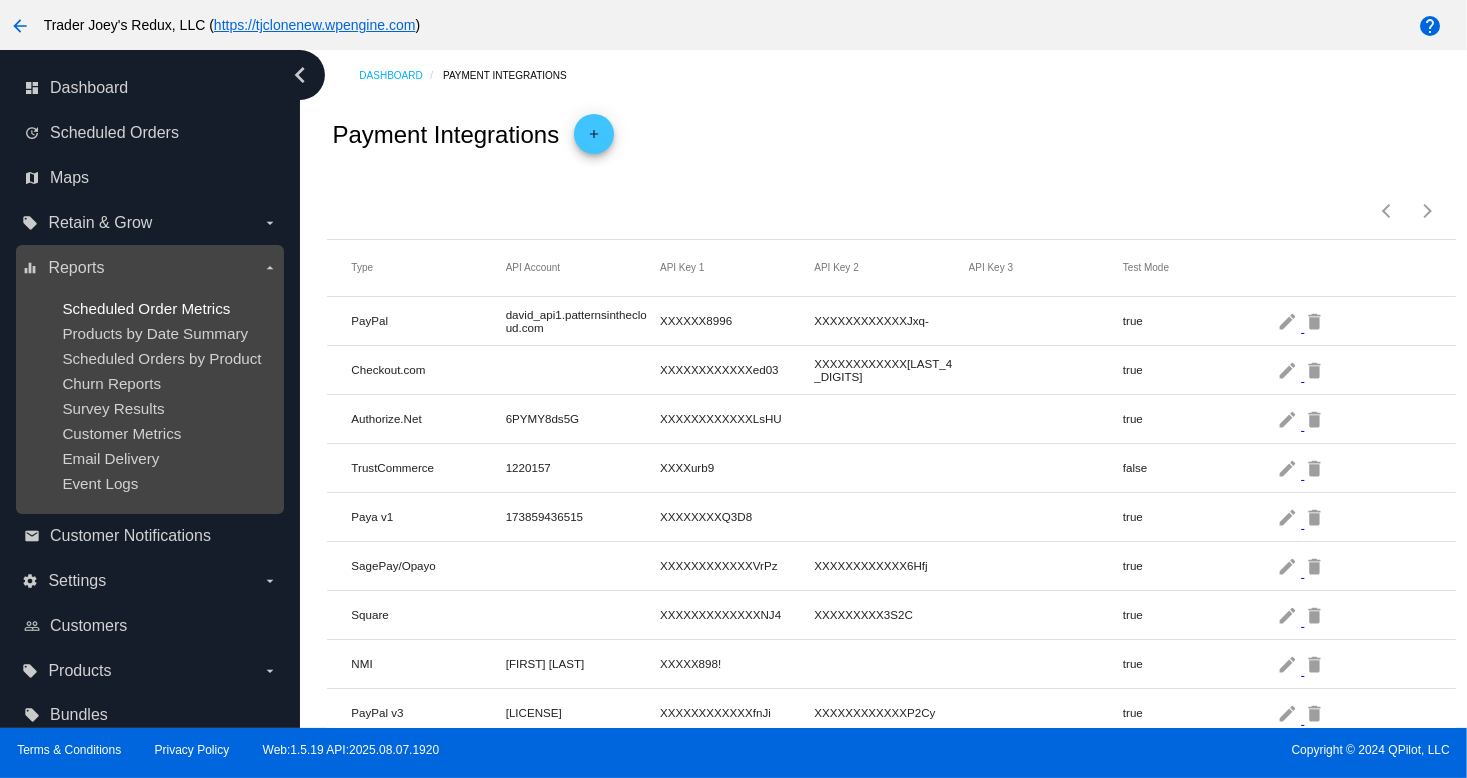 click on "Scheduled Order Metrics" at bounding box center [146, 308] 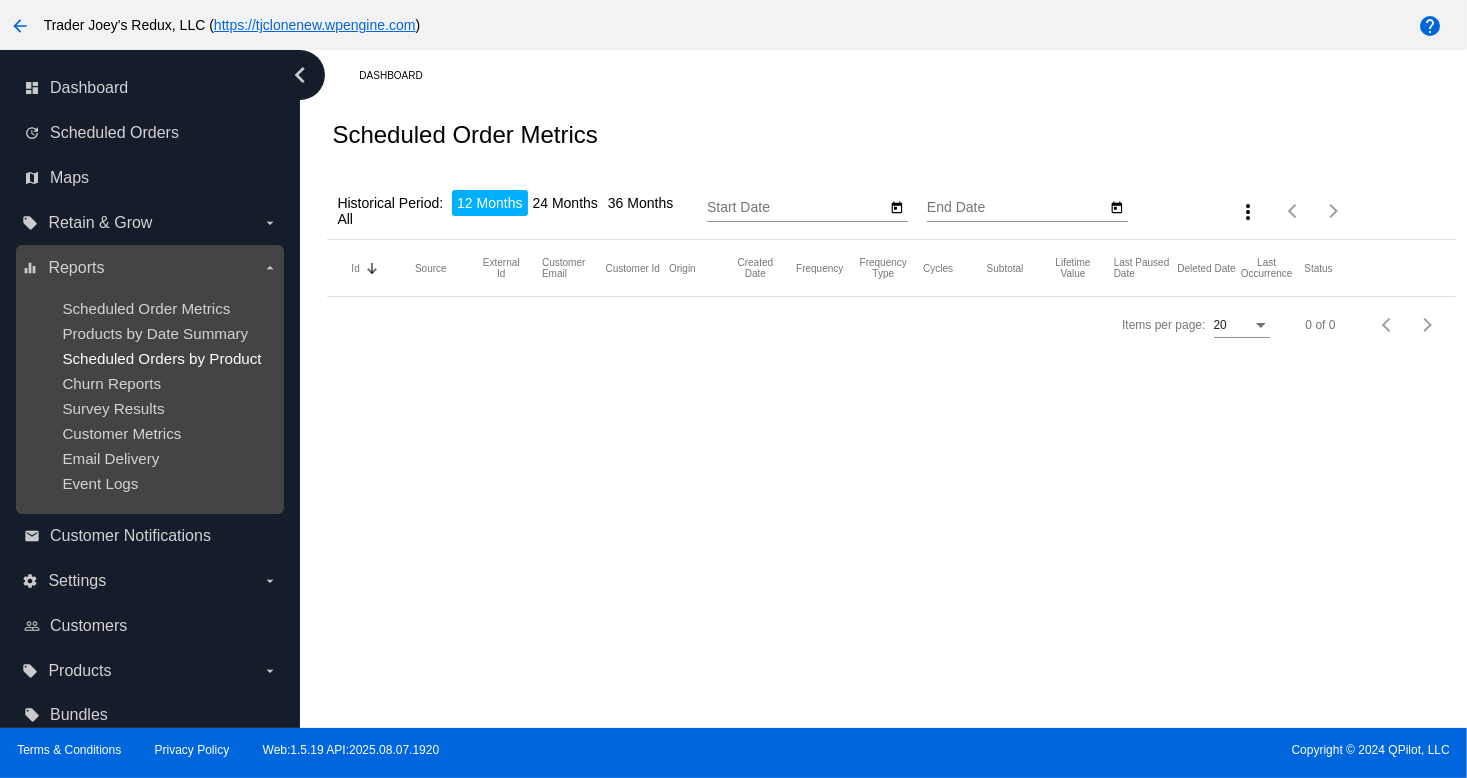 click on "Scheduled Orders by Product" at bounding box center (161, 358) 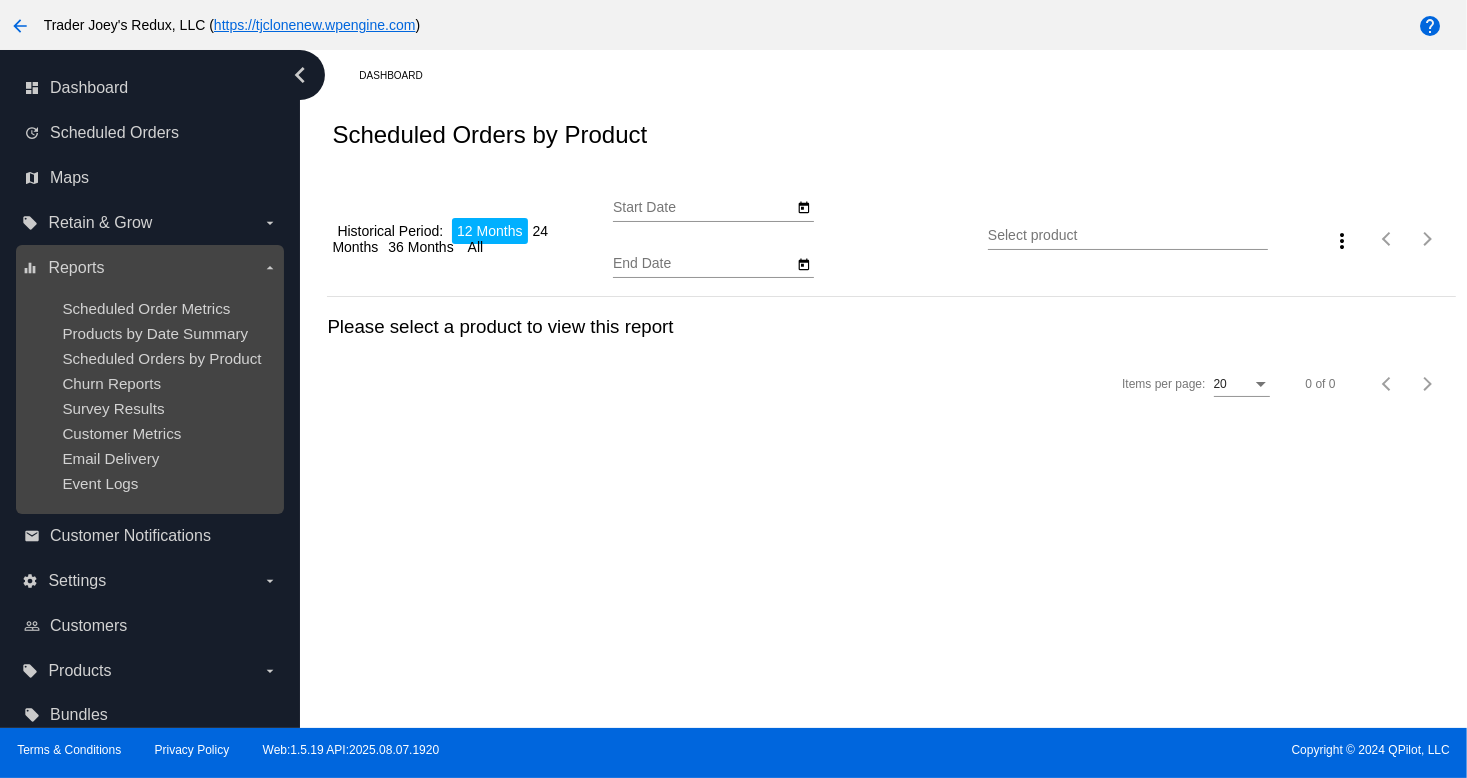 type on "[DATE]" 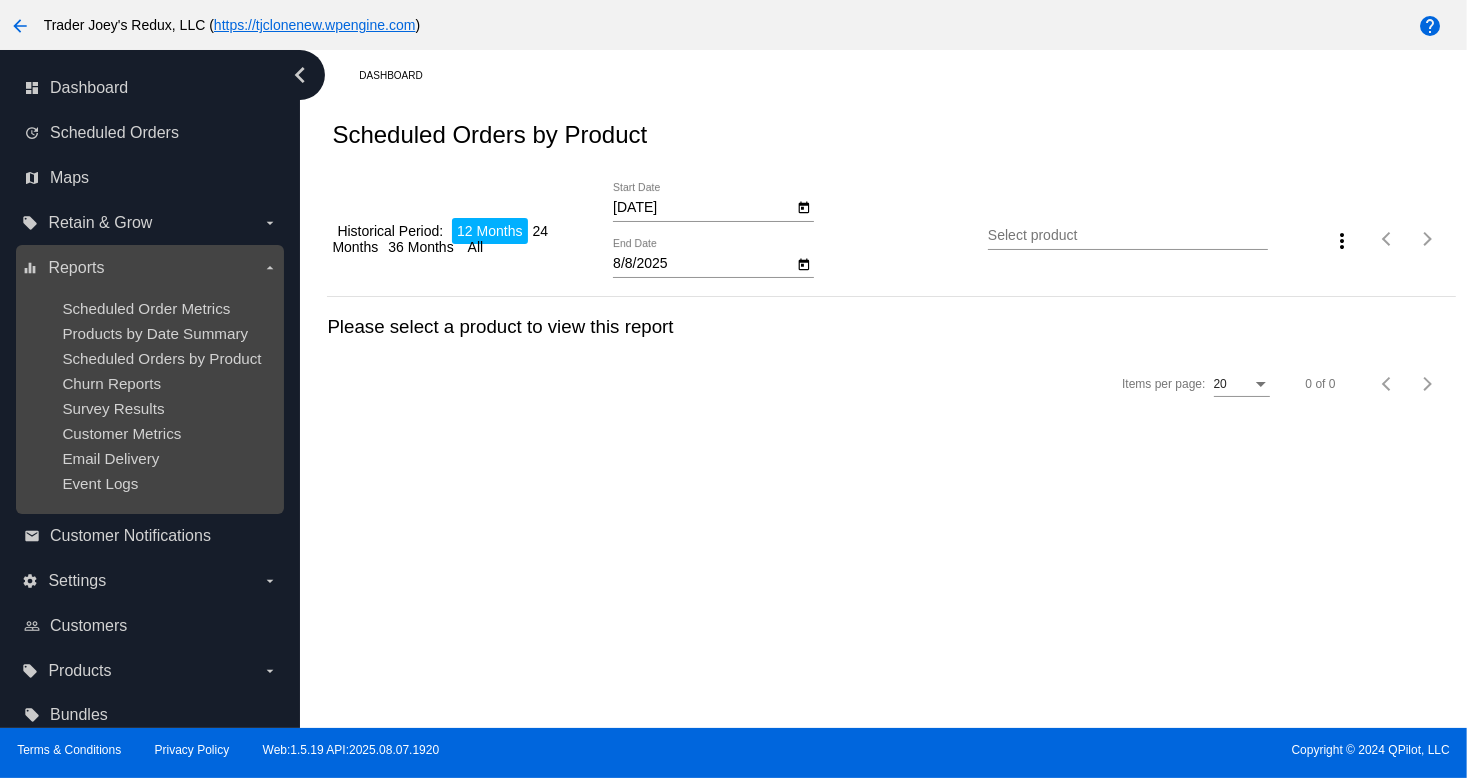 click on "Scheduled Order Metrics
Products by Date Summary
Scheduled Orders by Product
Churn Reports
Survey Results
Customer Metrics
Email Delivery
Event Logs" at bounding box center [149, 396] 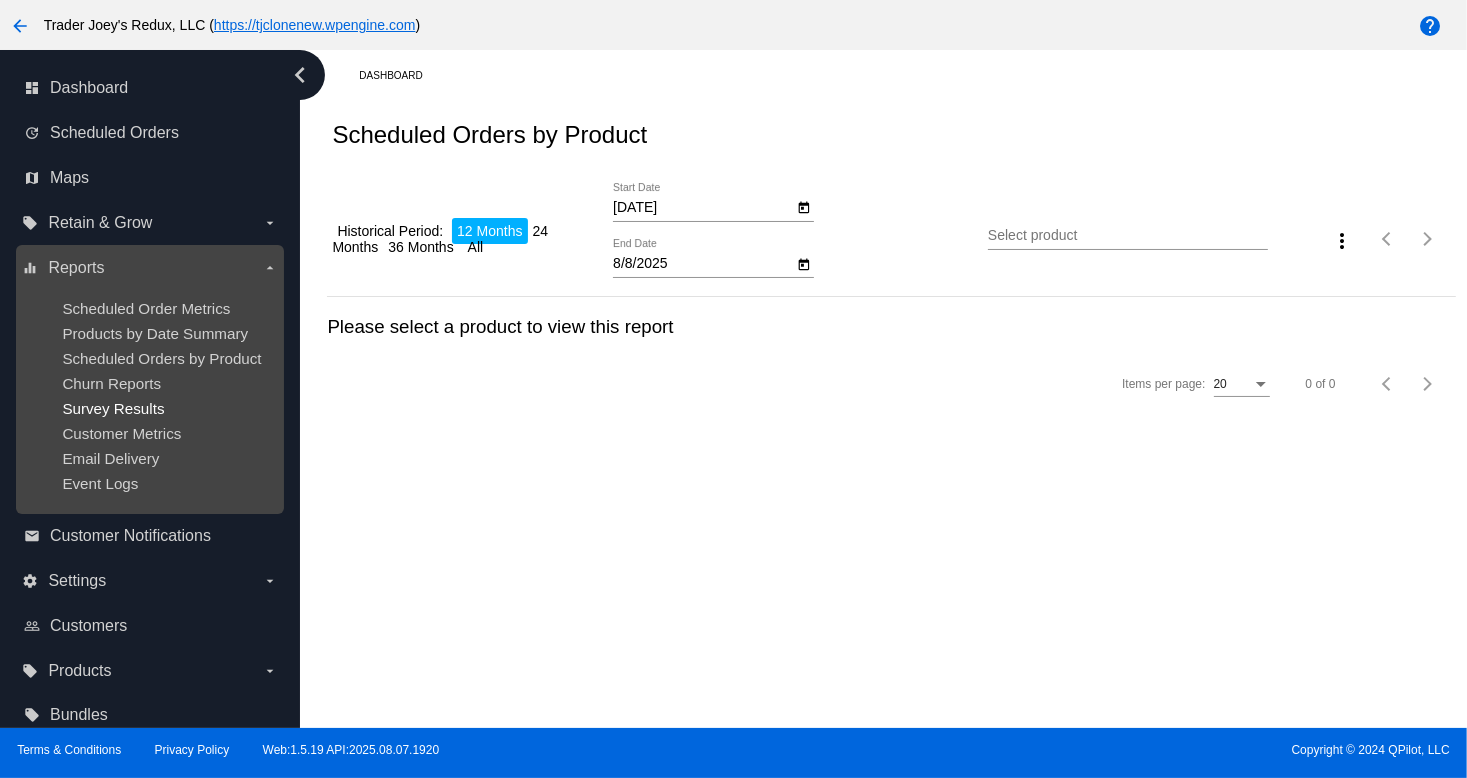 click on "Survey Results" at bounding box center [113, 408] 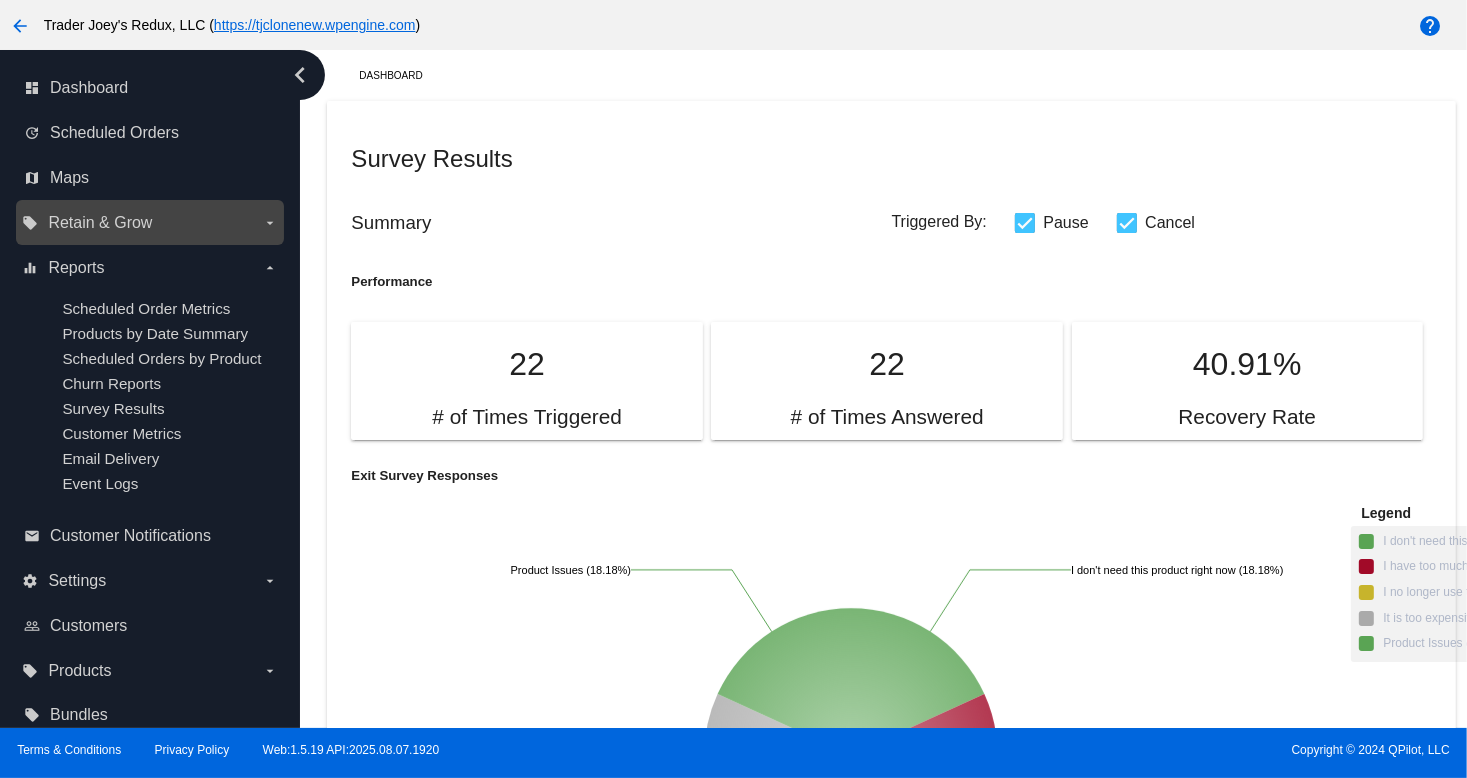drag, startPoint x: 274, startPoint y: 214, endPoint x: 220, endPoint y: 241, distance: 60.373837 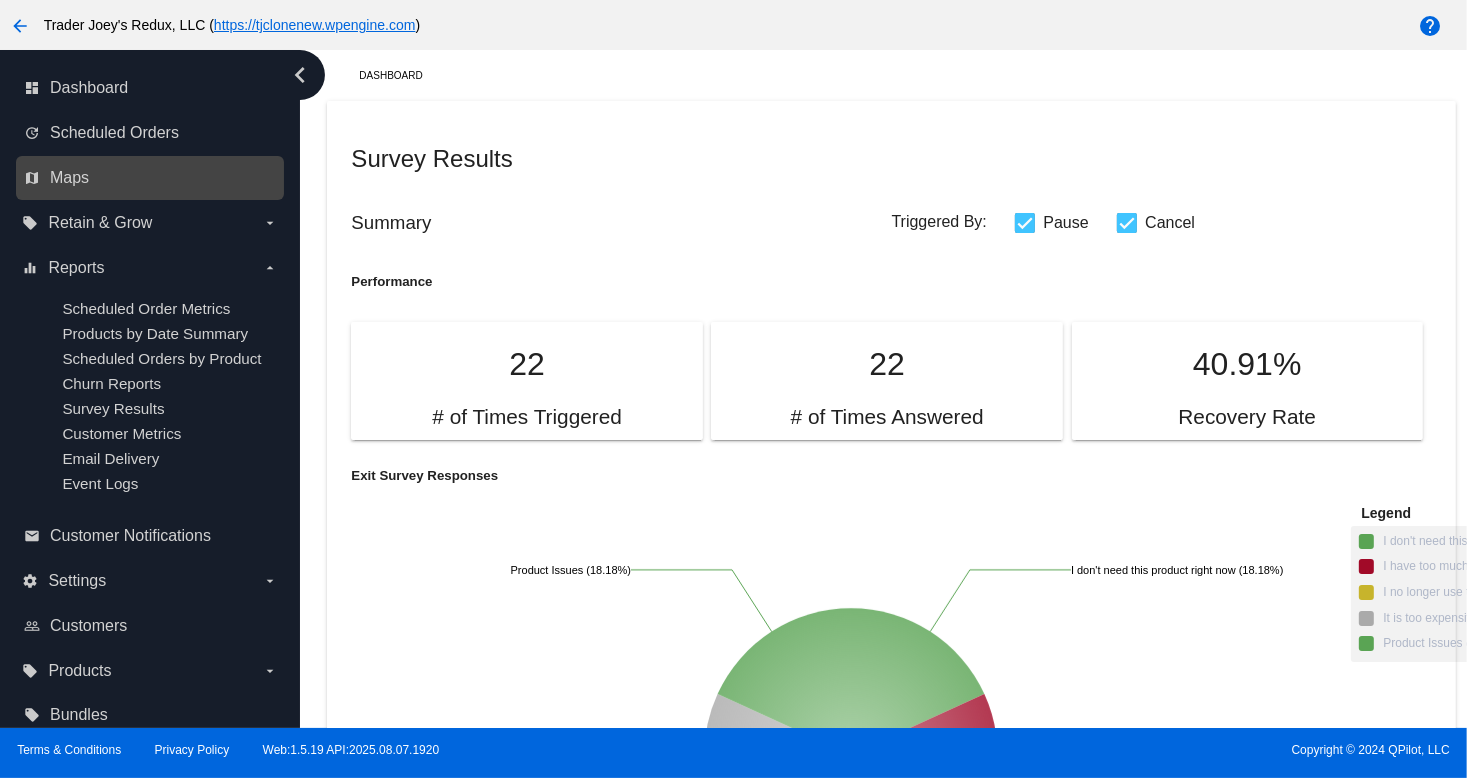 click on "map
Maps" at bounding box center [151, 178] 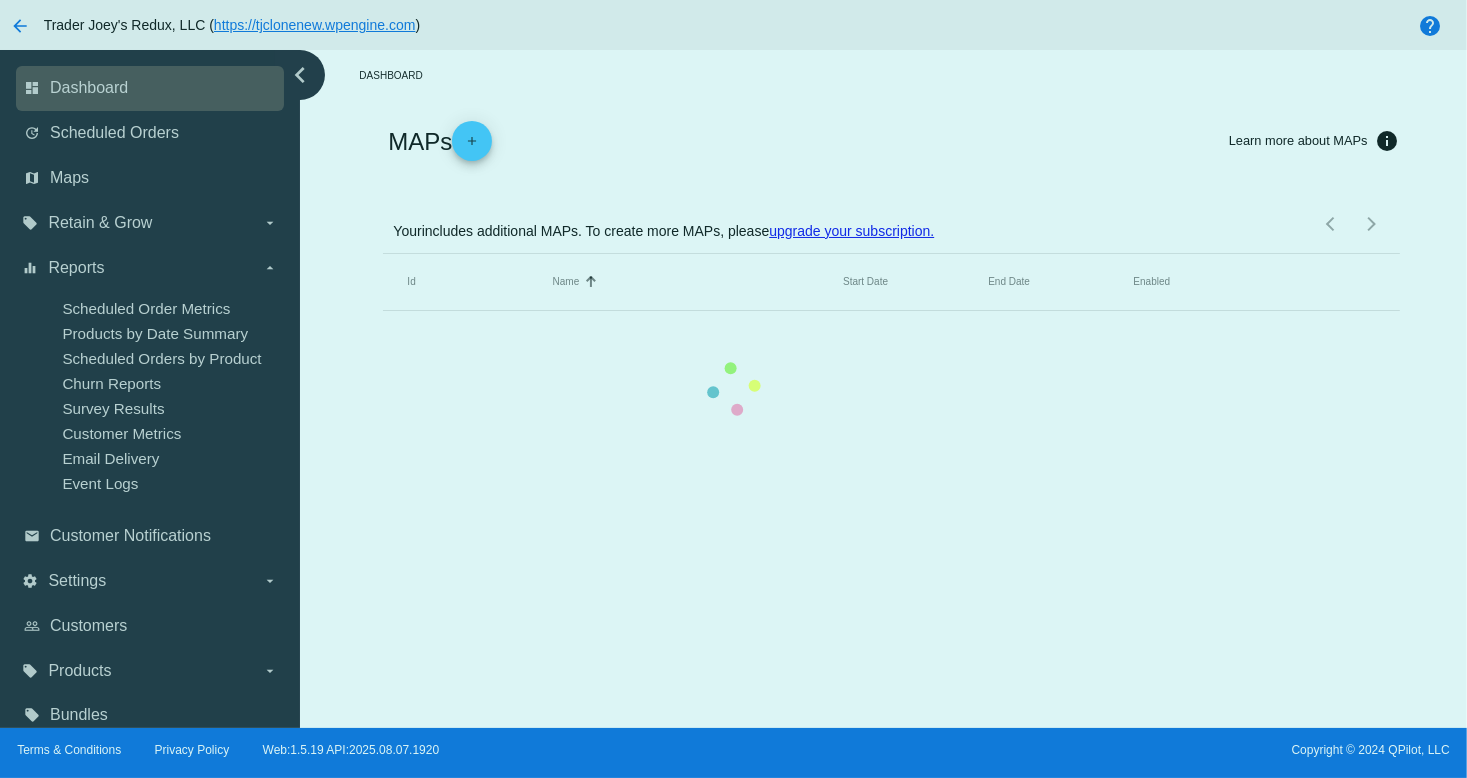 click on "dashboard
Dashboard" at bounding box center (150, 88) 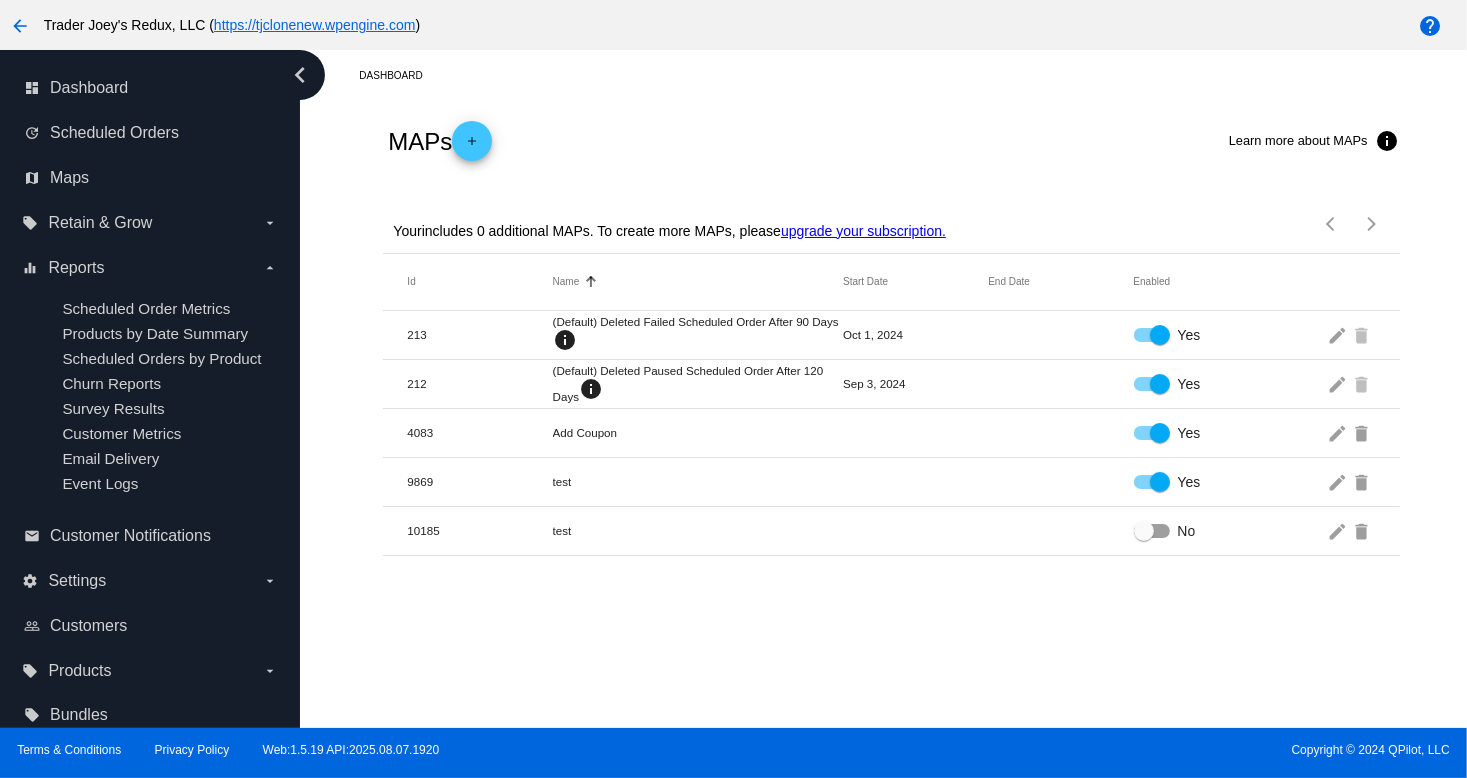 click on "dashboard
Dashboard
update
Scheduled Orders
map
Maps
local_offer
Retain & Grow
arrow_drop_down
equalizer
Reports
arrow_drop_down
Scheduled Order Metrics" at bounding box center [150, 402] 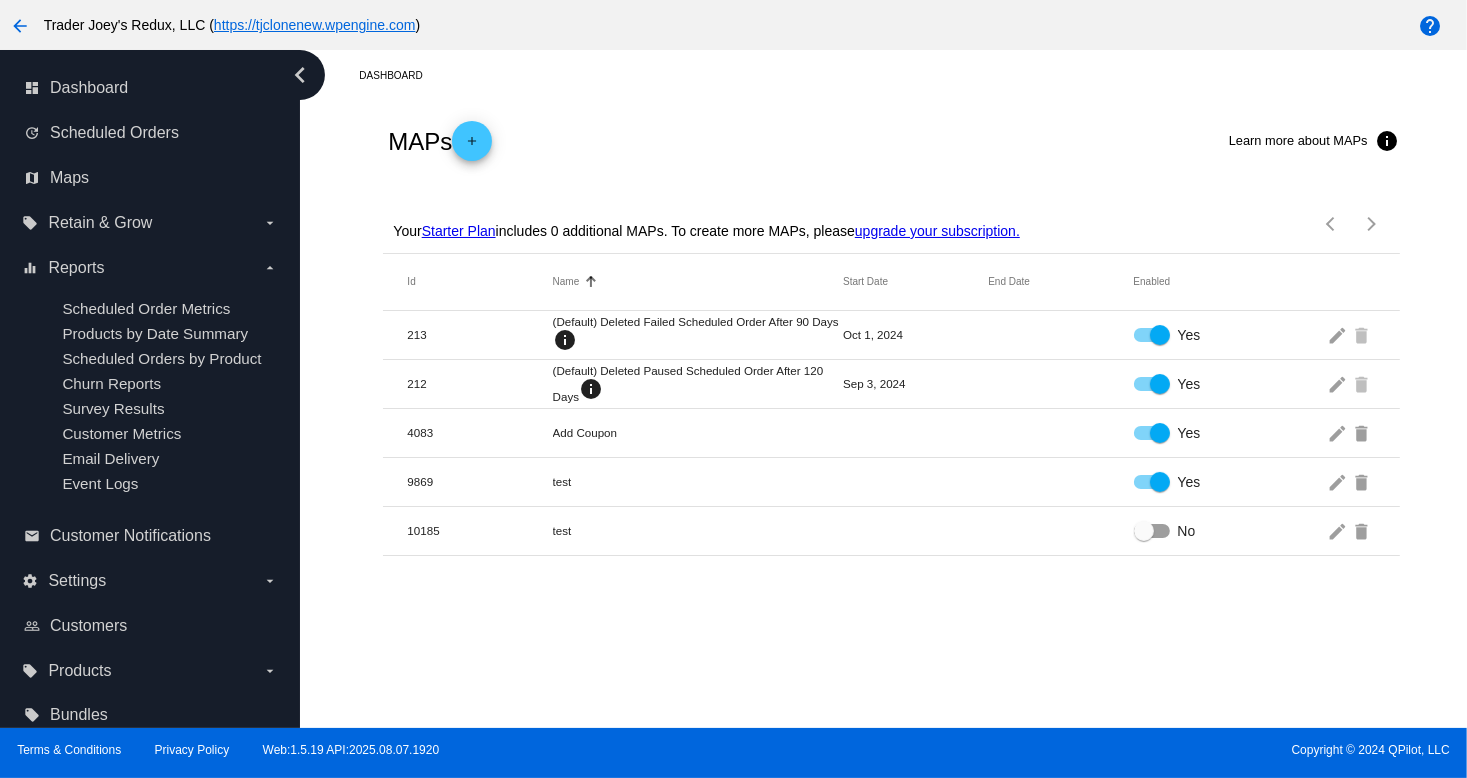 click on "arrow_back
Trader Joey's Redux, LLC ( https://tjclonenew.wpengine.com )" at bounding box center (611, 25) 